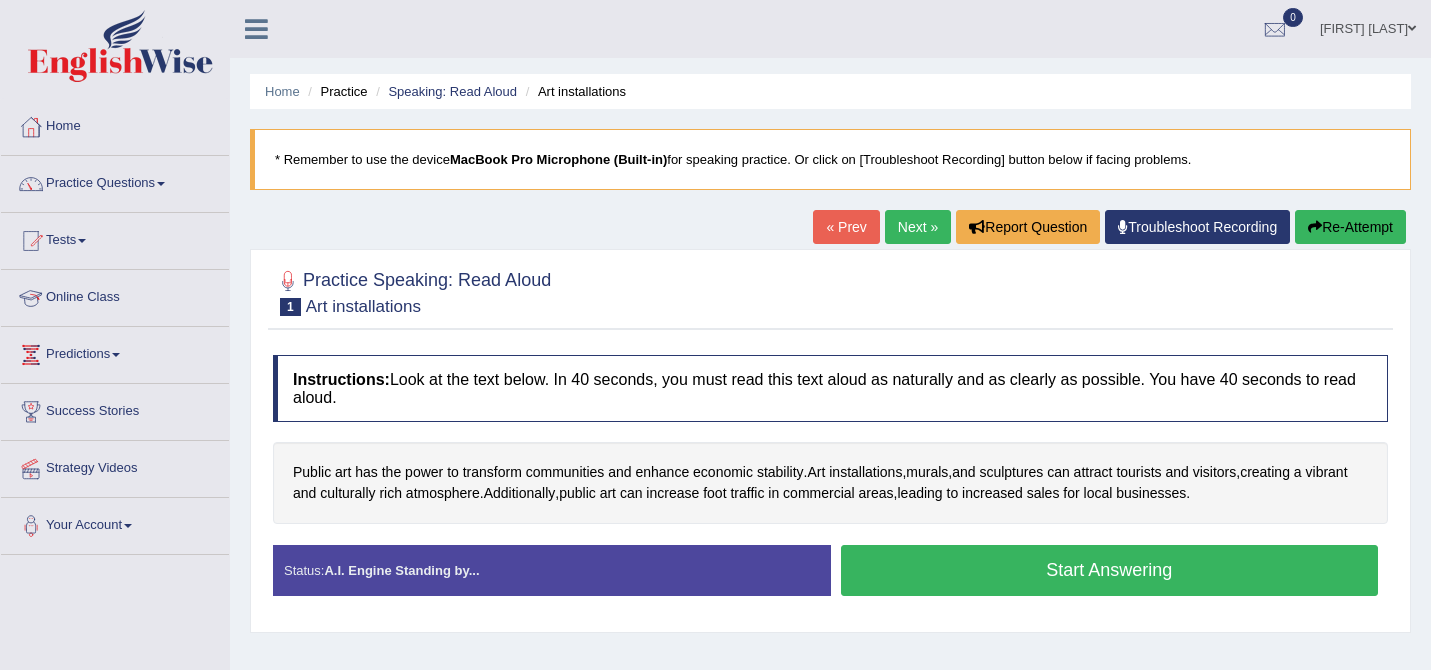 scroll, scrollTop: 0, scrollLeft: 0, axis: both 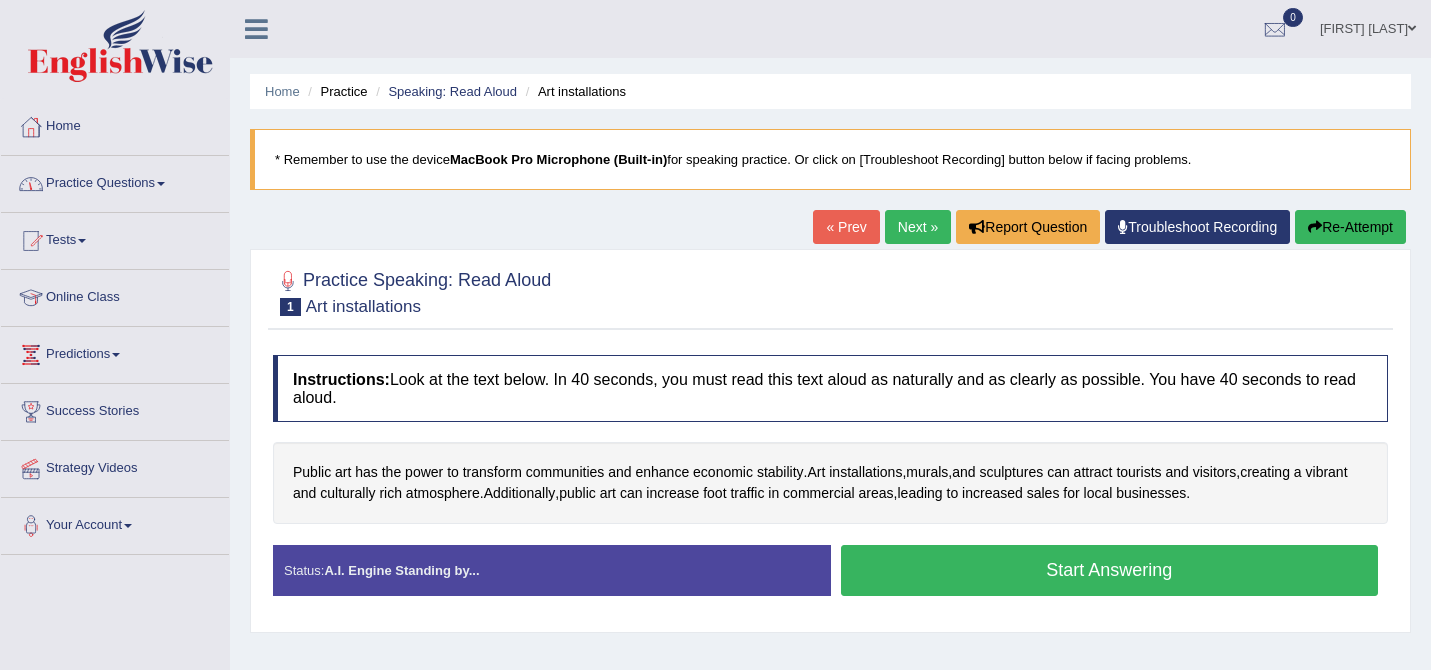click on "Practice Questions" at bounding box center (115, 181) 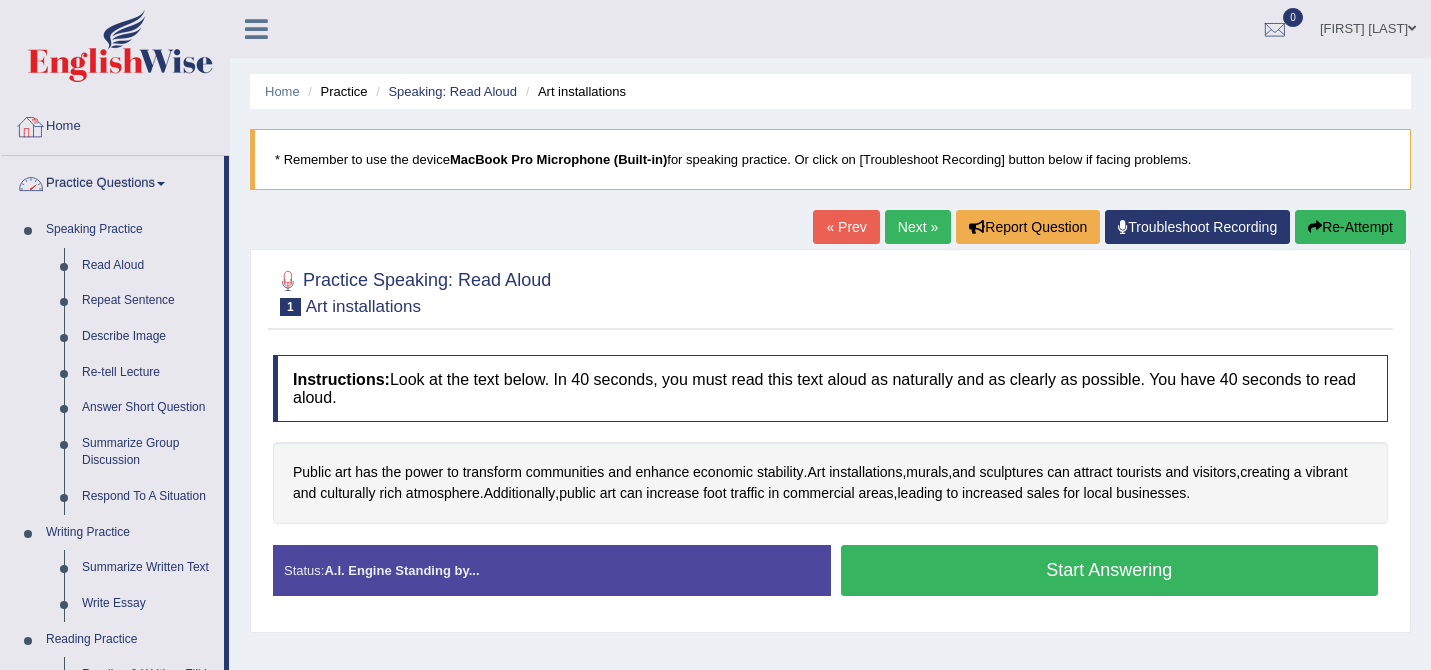 click 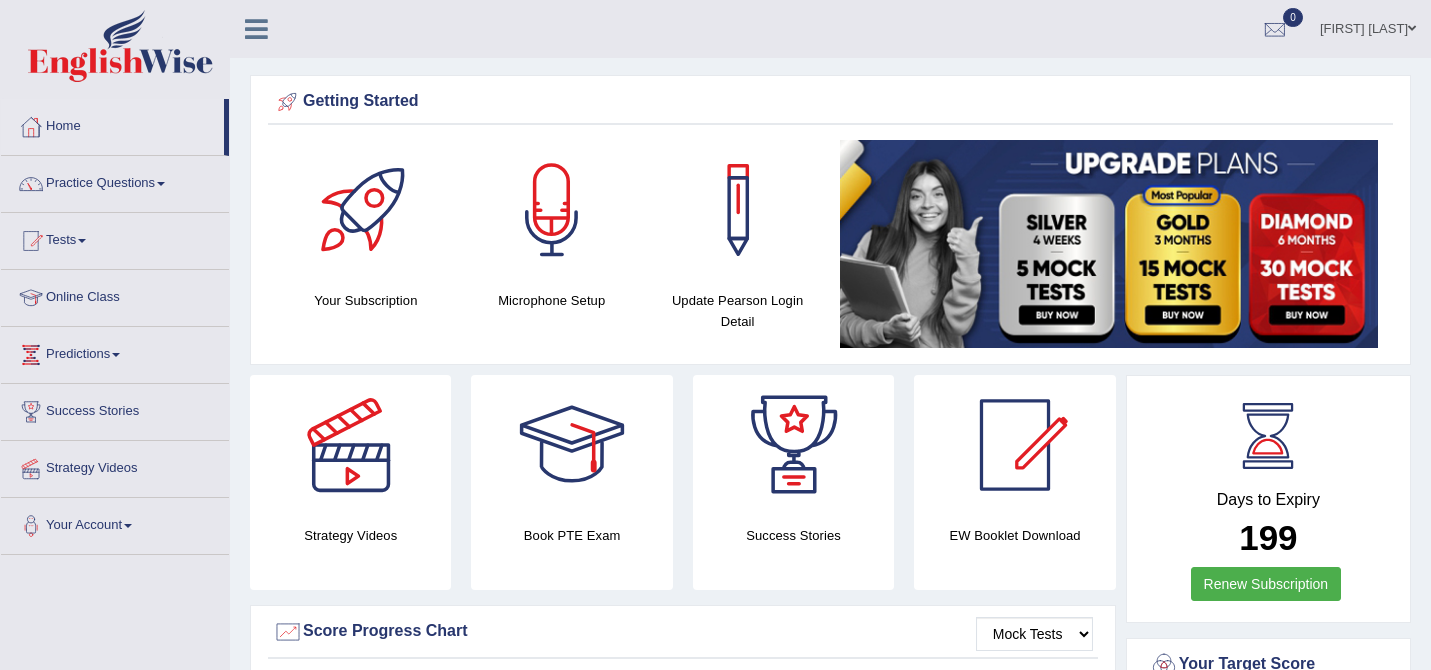 scroll, scrollTop: 426, scrollLeft: 0, axis: vertical 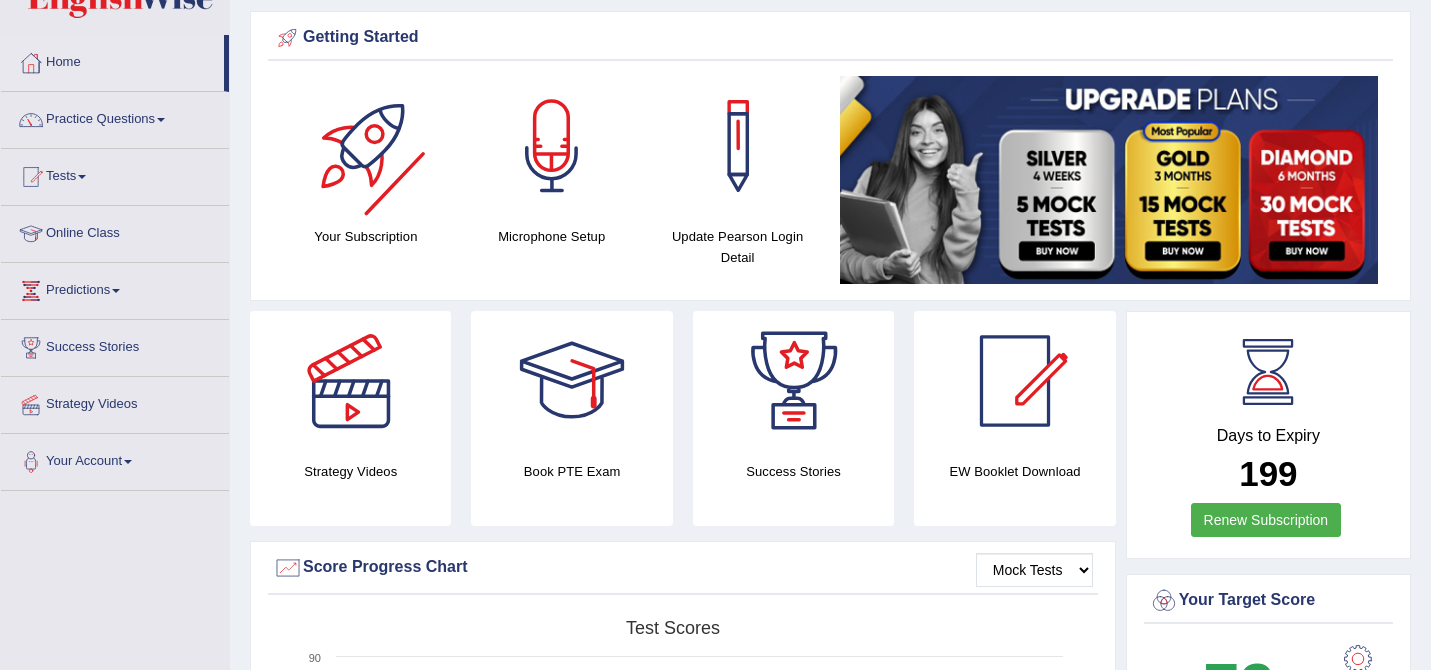 click at bounding box center [366, 146] 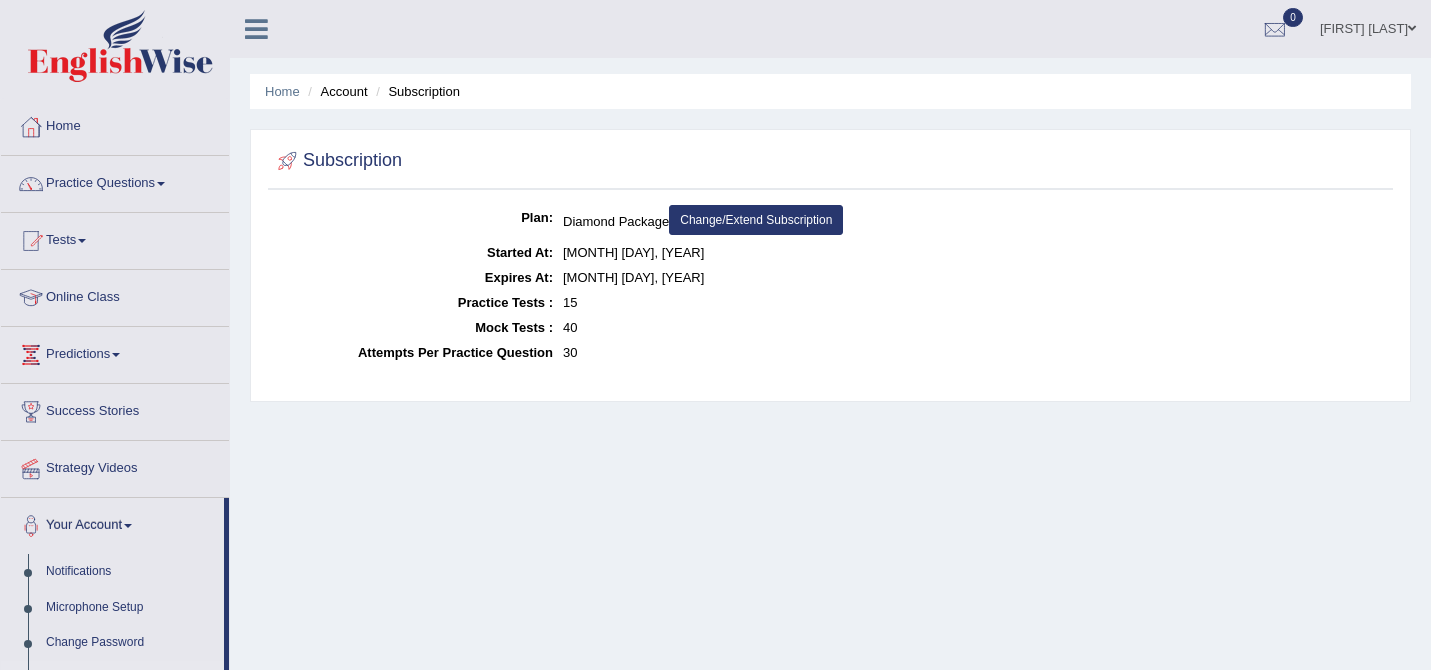 scroll, scrollTop: 0, scrollLeft: 0, axis: both 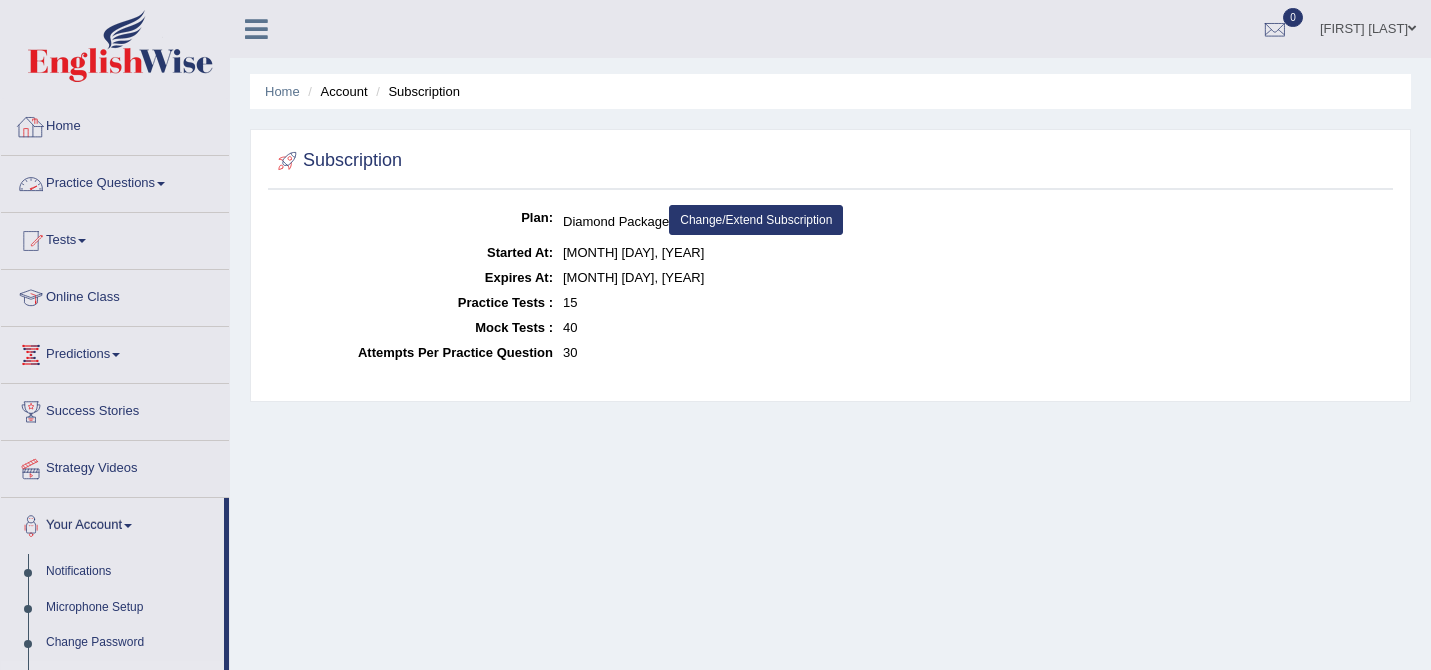 click on "Practice Questions" at bounding box center [115, 181] 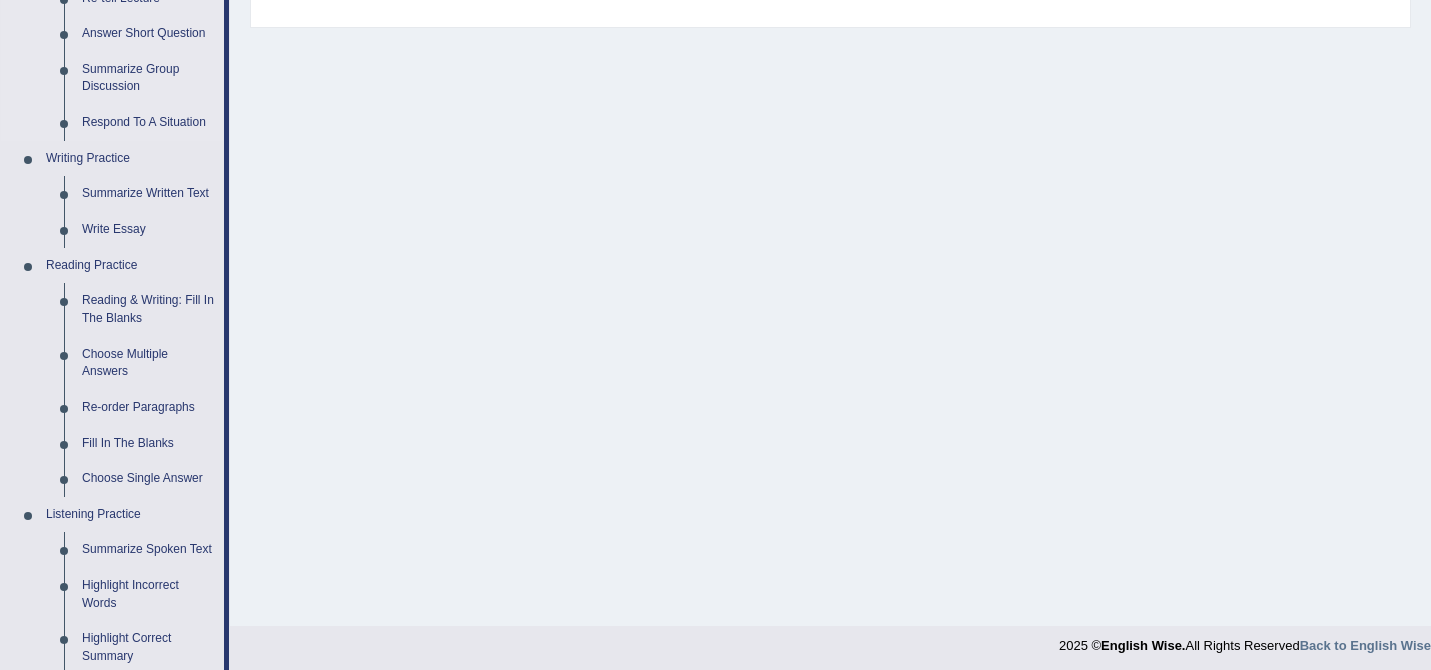 scroll, scrollTop: 394, scrollLeft: 0, axis: vertical 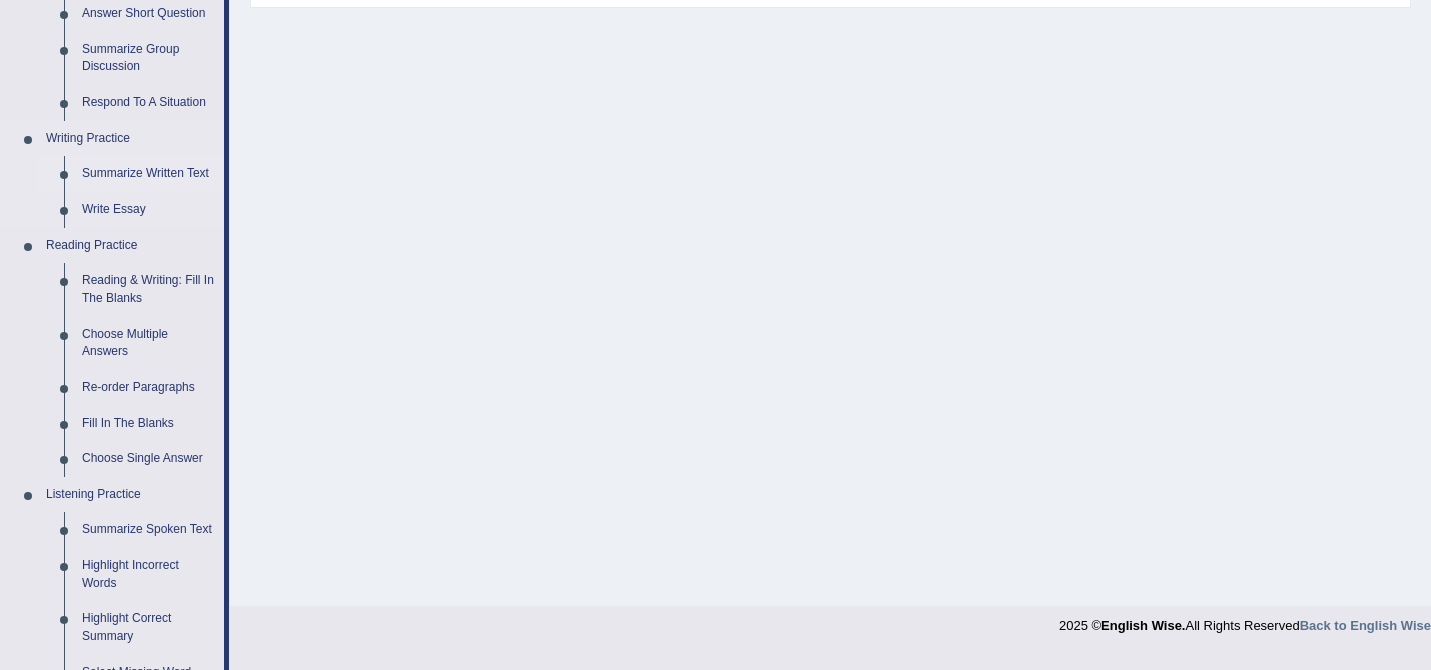 click on "Summarize Written Text" at bounding box center [148, 174] 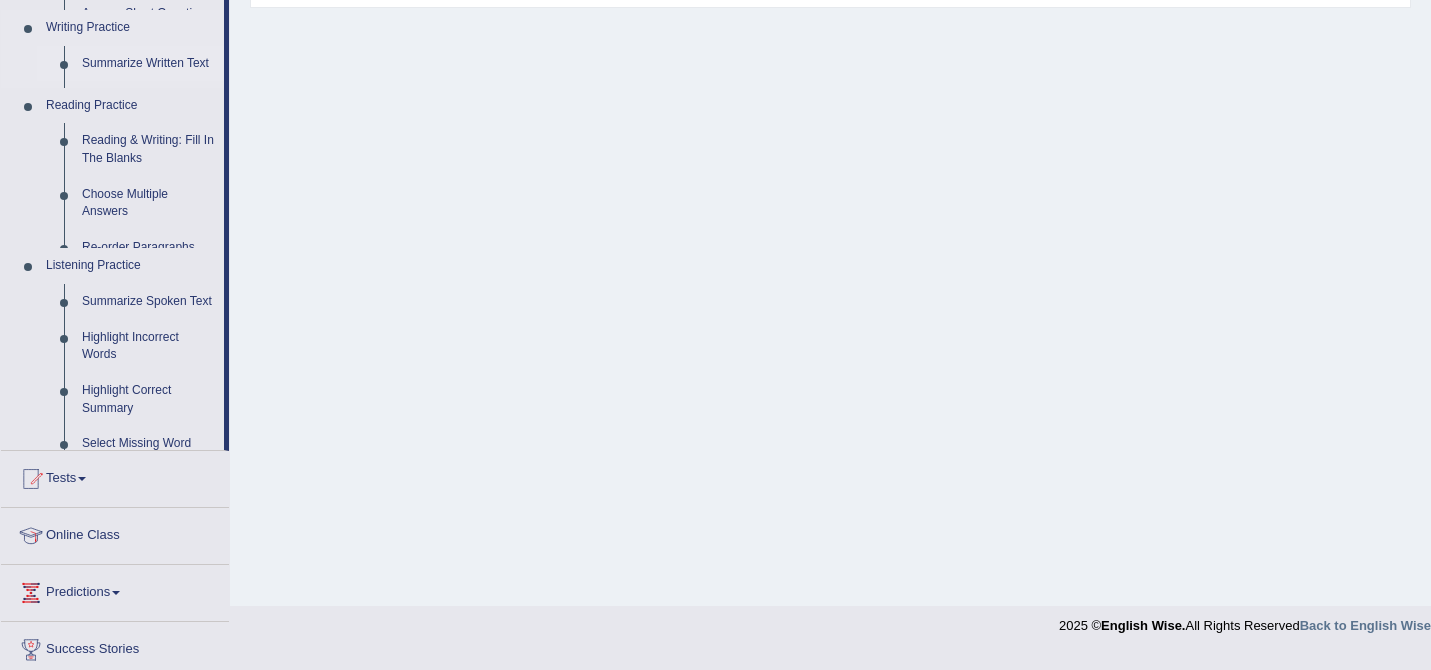 scroll, scrollTop: 340, scrollLeft: 0, axis: vertical 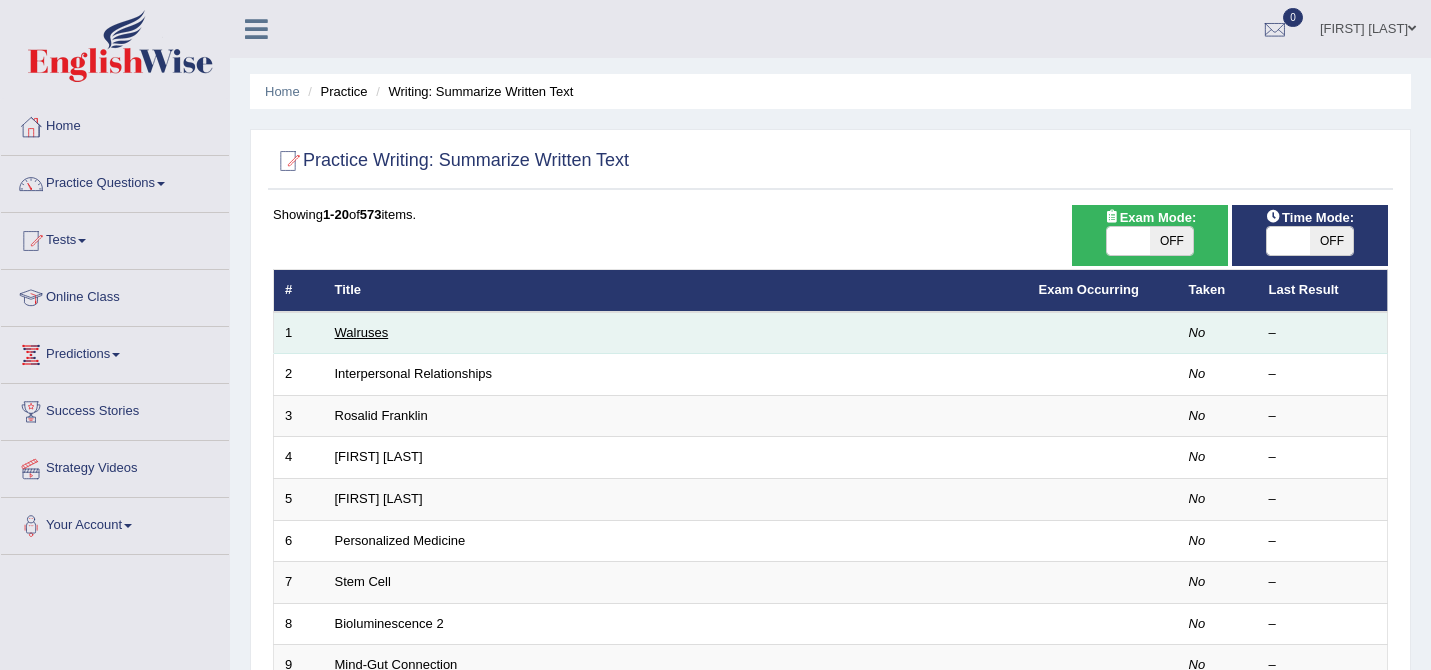 click on "Walruses" at bounding box center (362, 332) 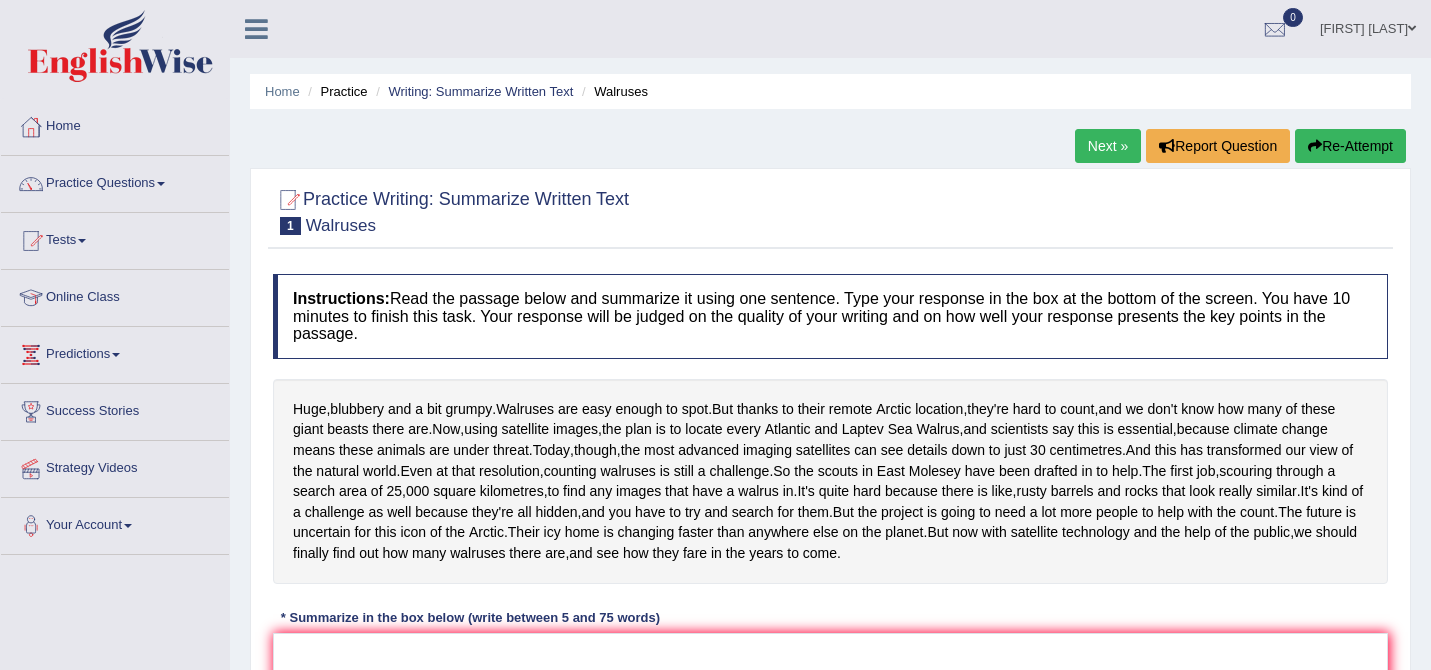 scroll, scrollTop: 0, scrollLeft: 0, axis: both 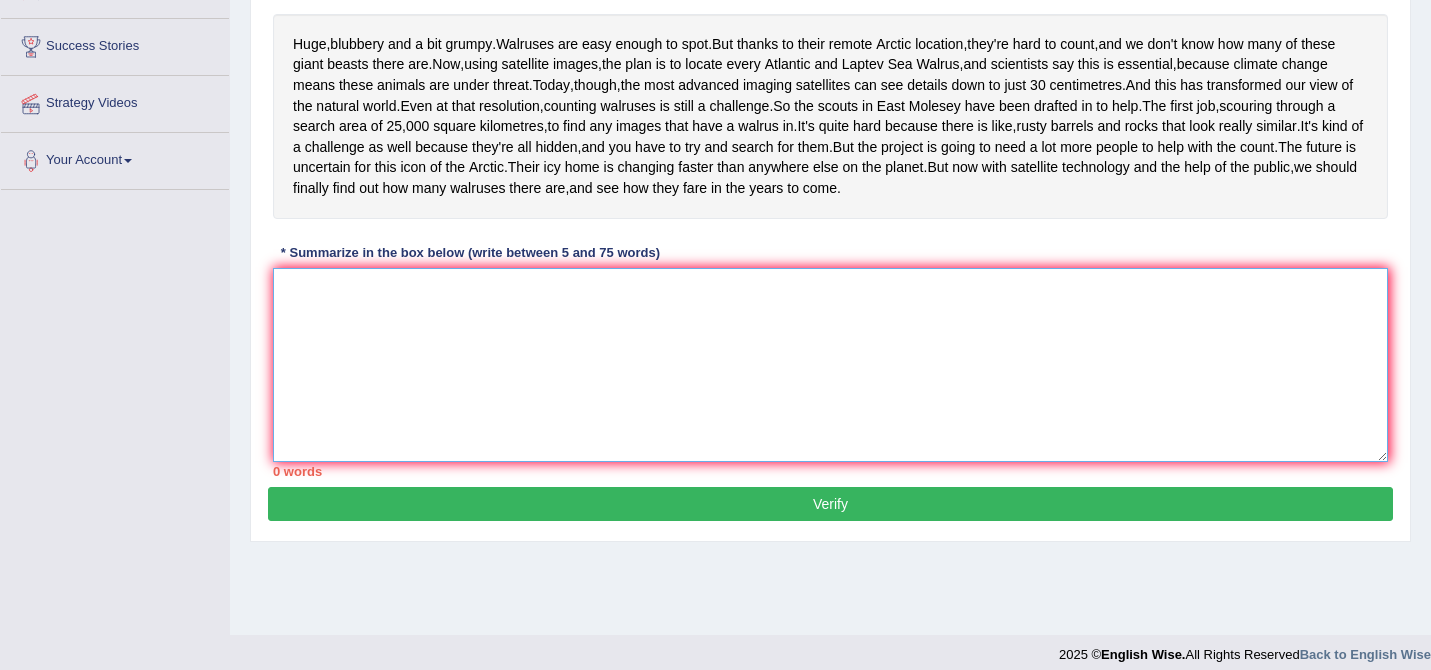 click at bounding box center [830, 365] 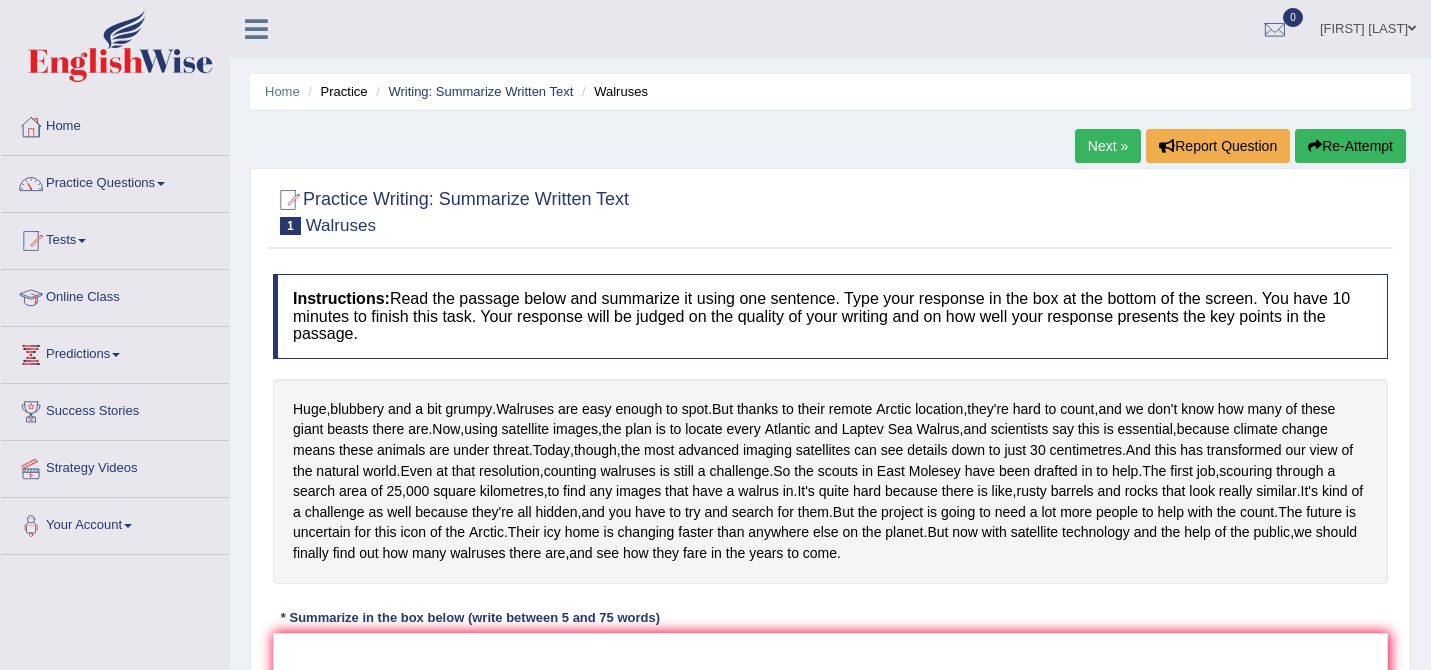 click on "Next »" at bounding box center [1108, 146] 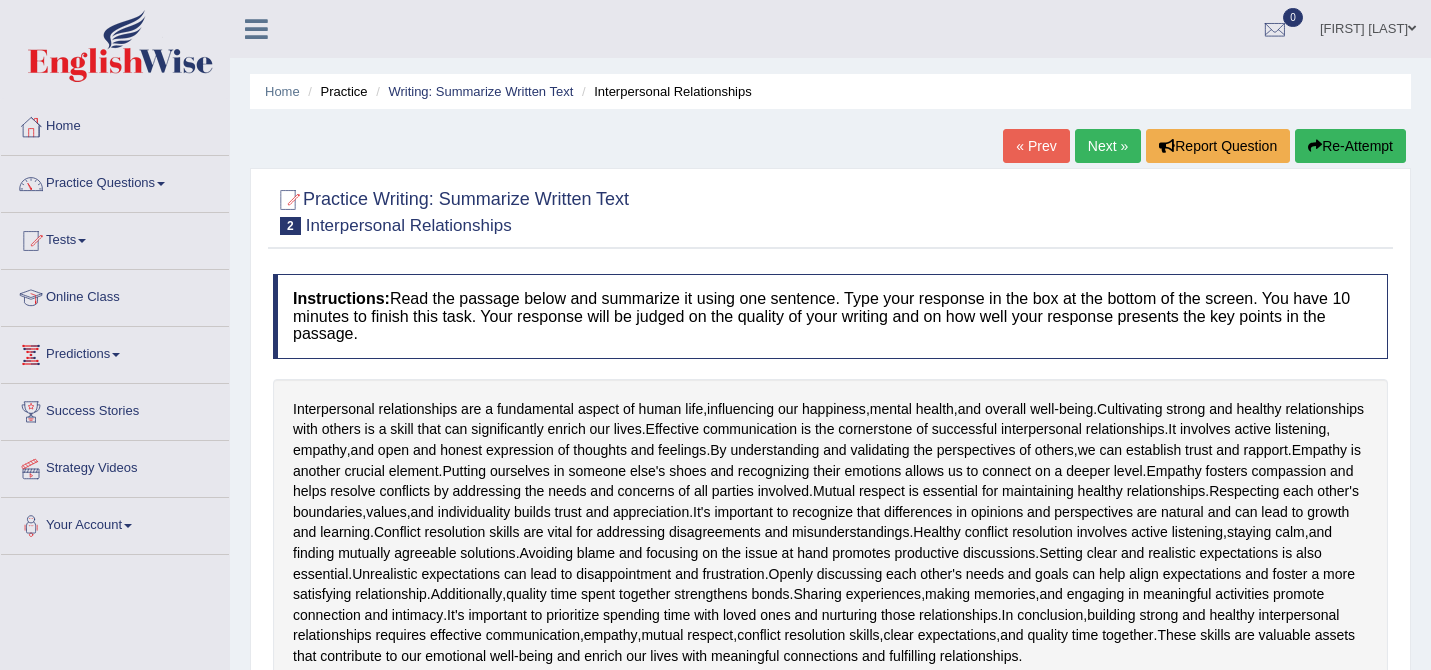scroll, scrollTop: 0, scrollLeft: 0, axis: both 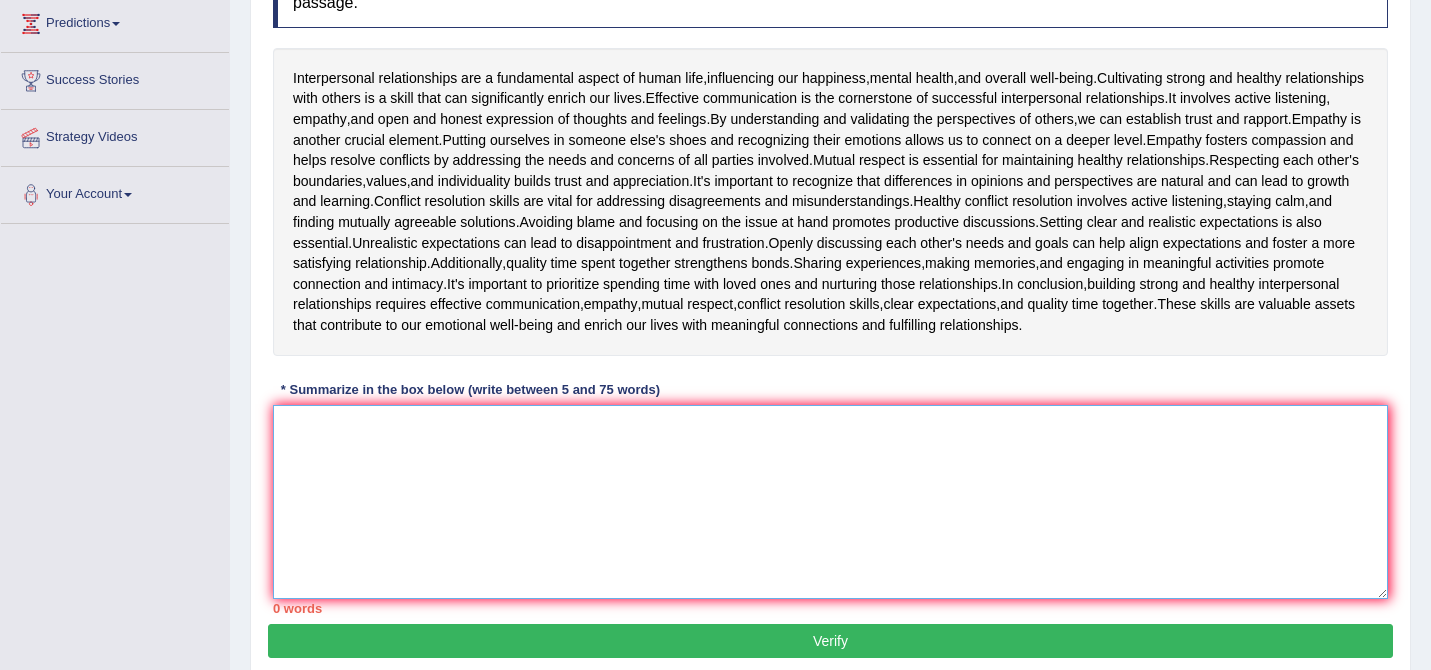 click at bounding box center [830, 502] 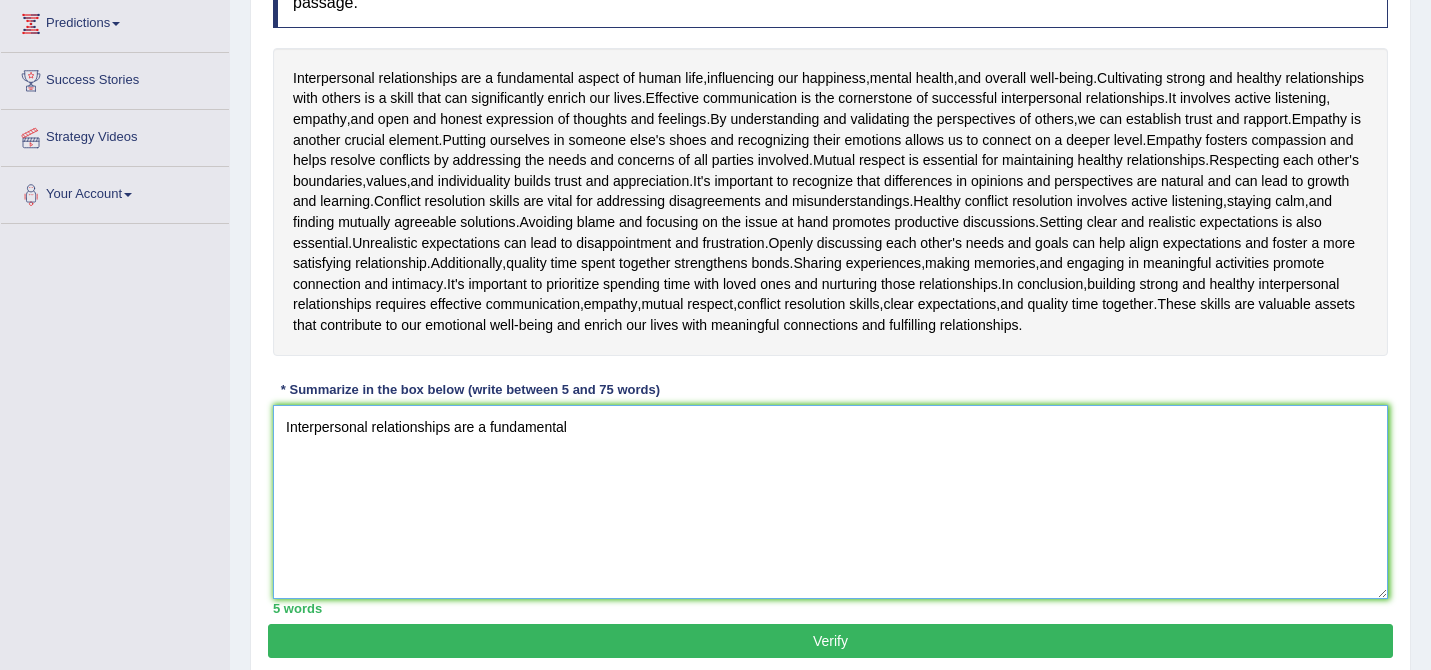 type on "Interpersonal relationships are a fundamental" 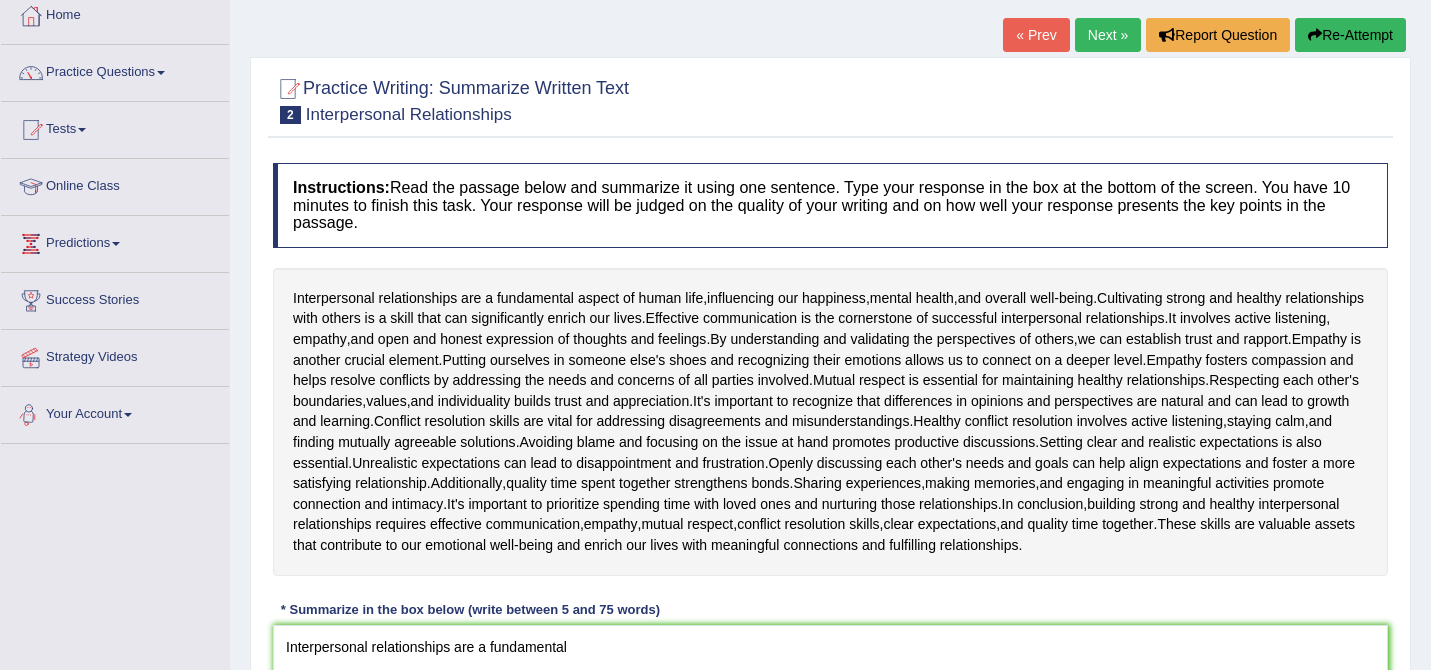 scroll, scrollTop: 0, scrollLeft: 0, axis: both 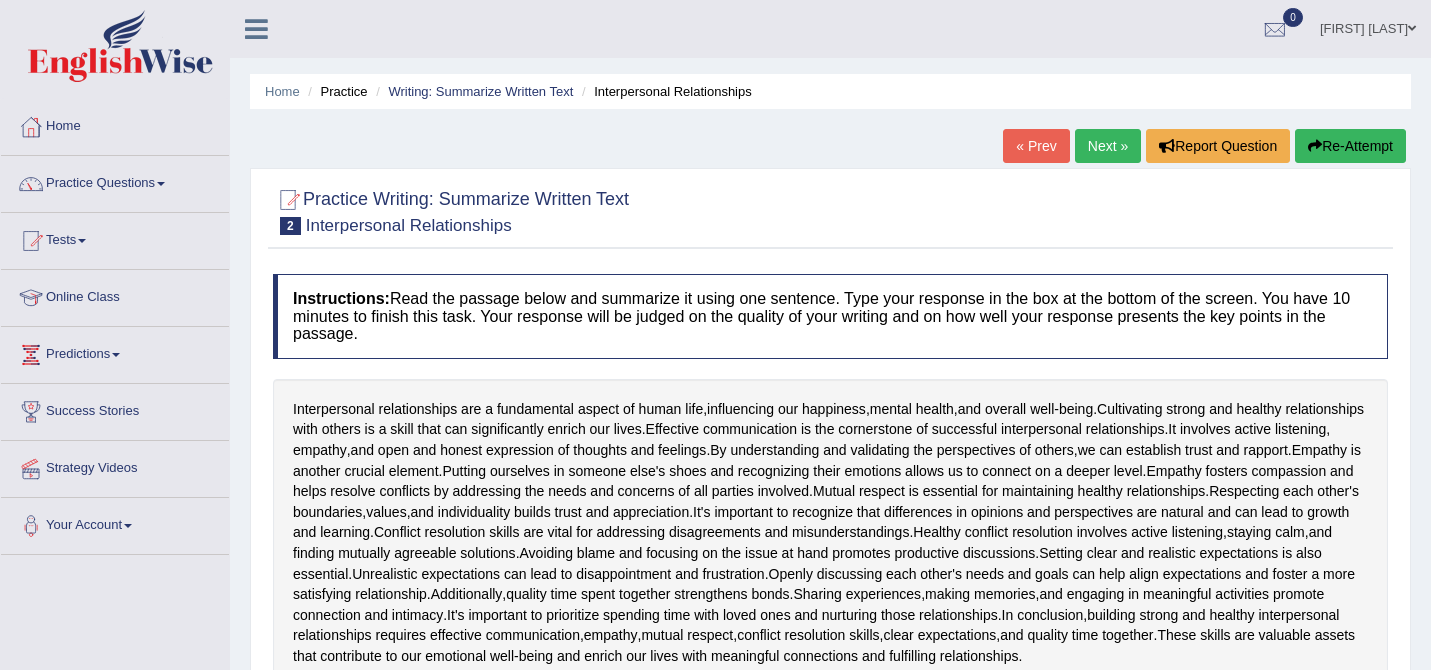 click on "Practice Questions" at bounding box center [115, 181] 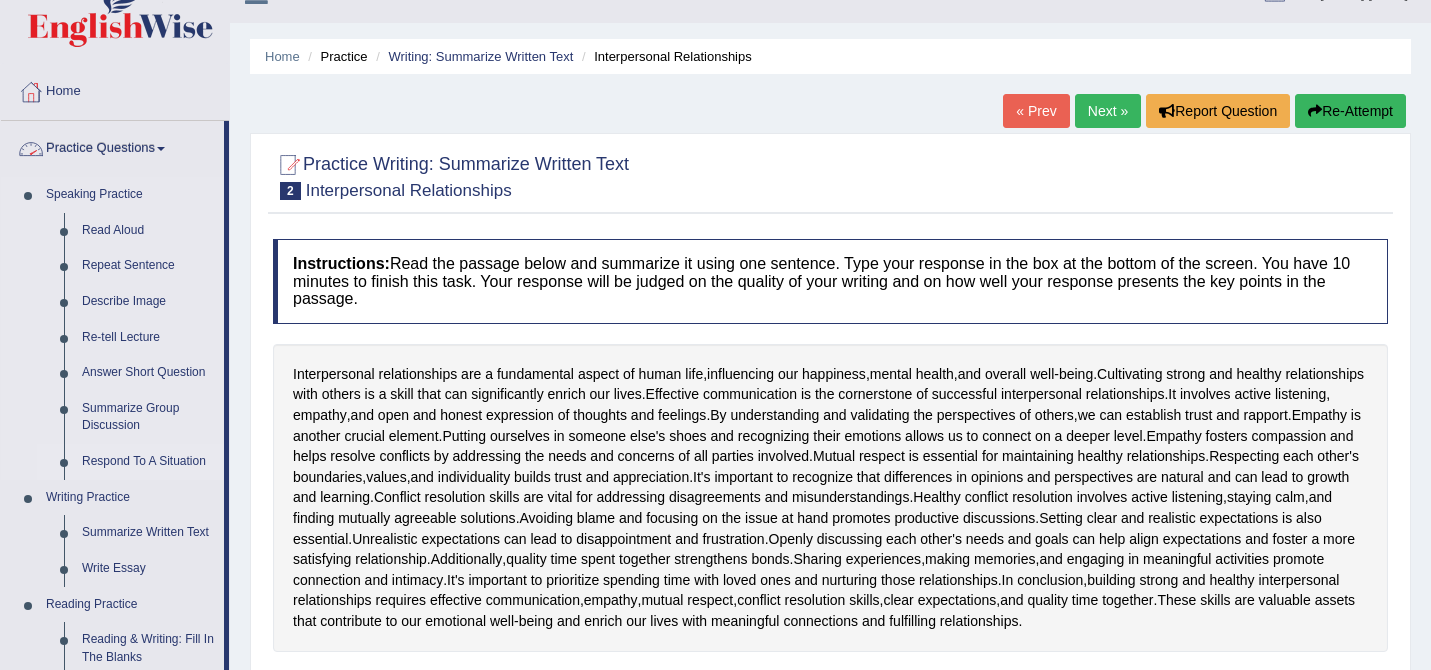 scroll, scrollTop: 39, scrollLeft: 0, axis: vertical 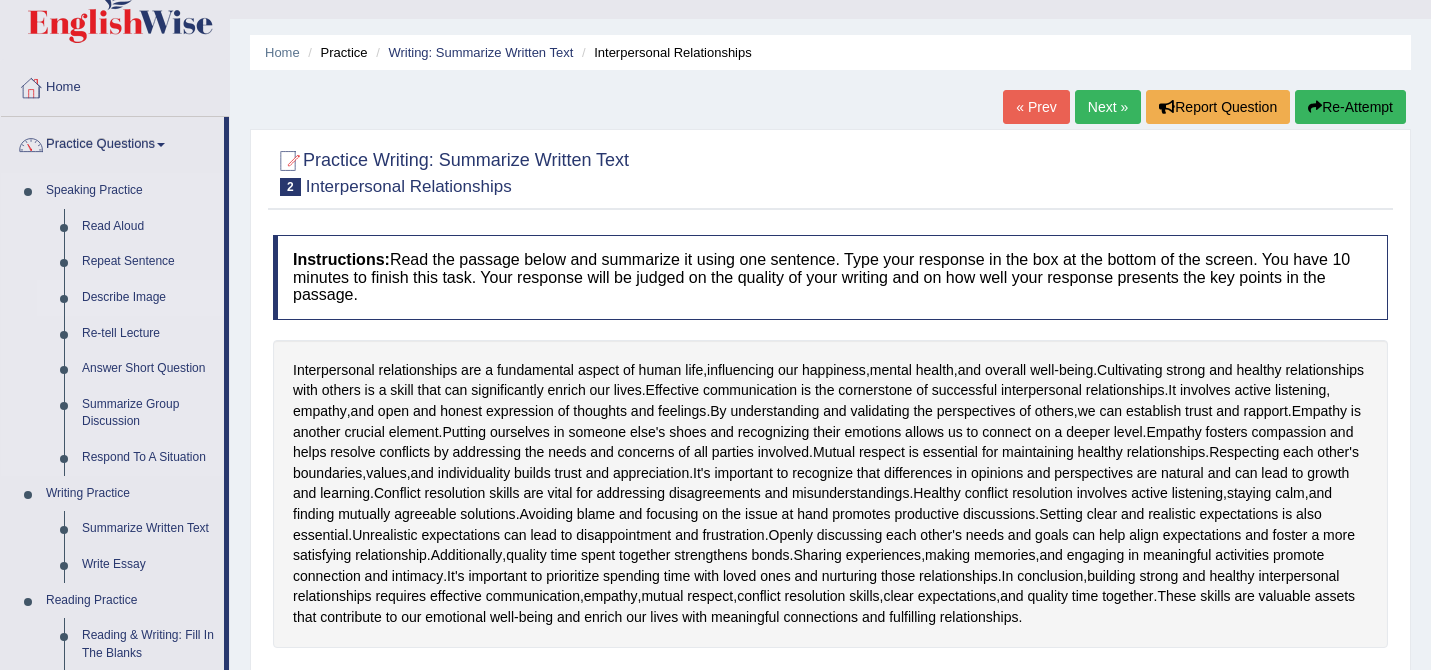 click on "Describe Image" at bounding box center [148, 298] 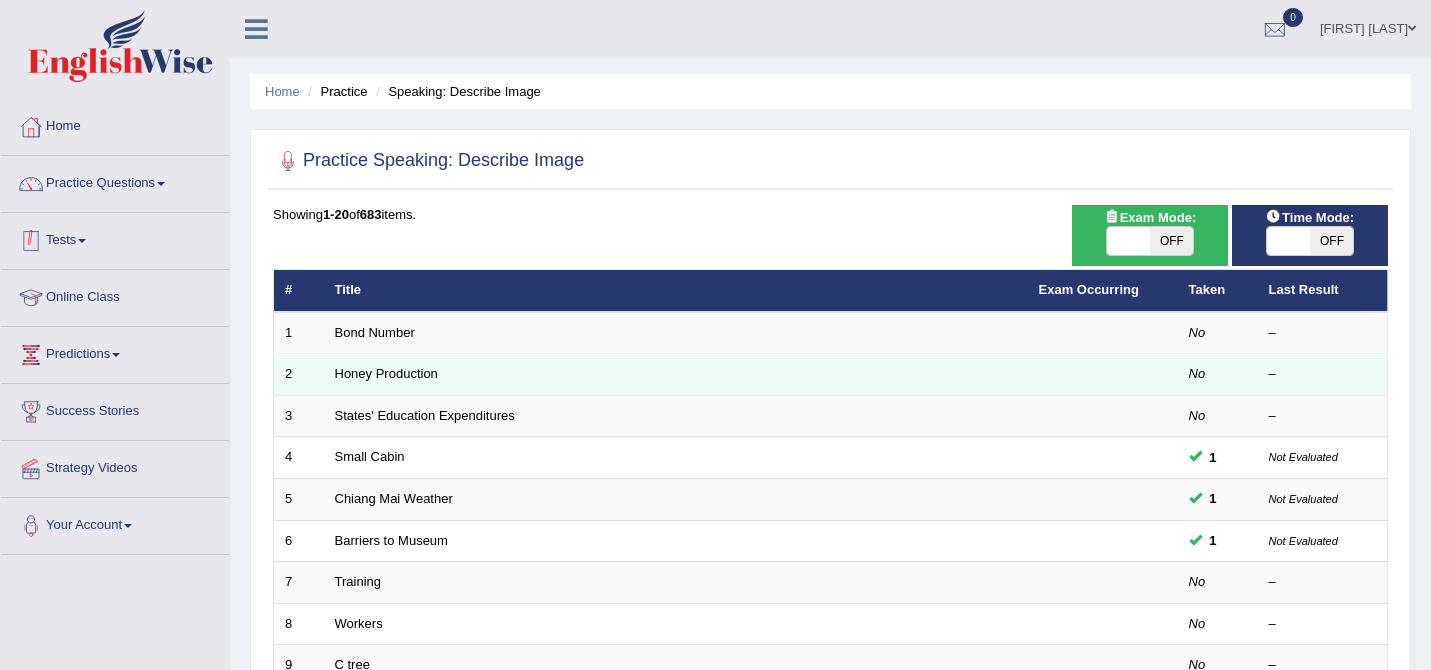 scroll, scrollTop: 0, scrollLeft: 0, axis: both 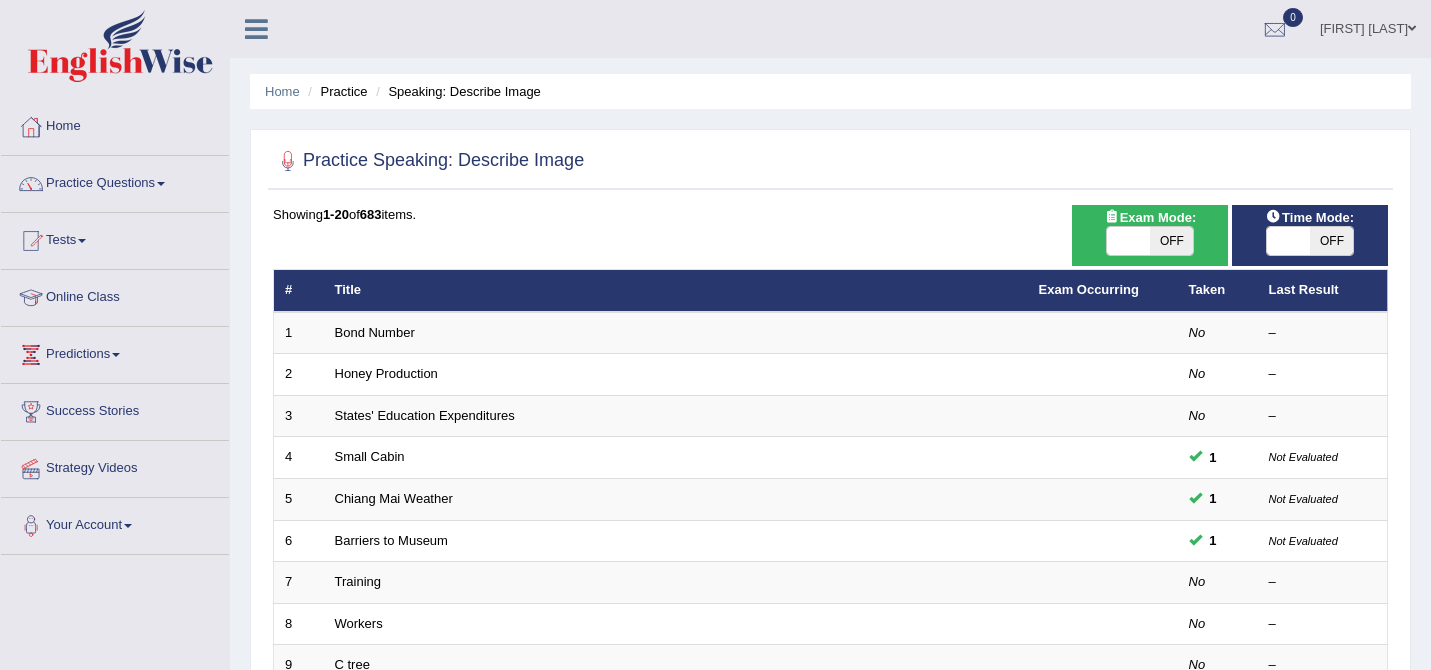 click on "OFF" at bounding box center [1171, 241] 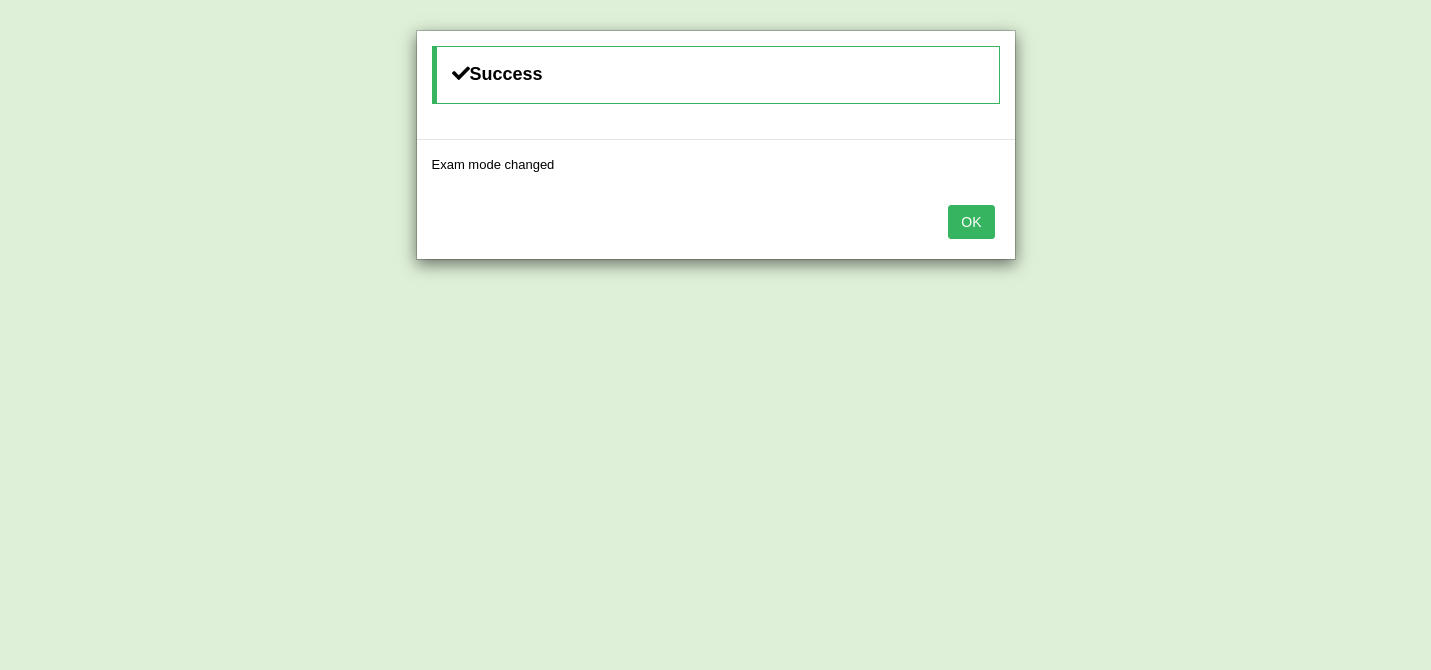 click on "OK" at bounding box center [971, 222] 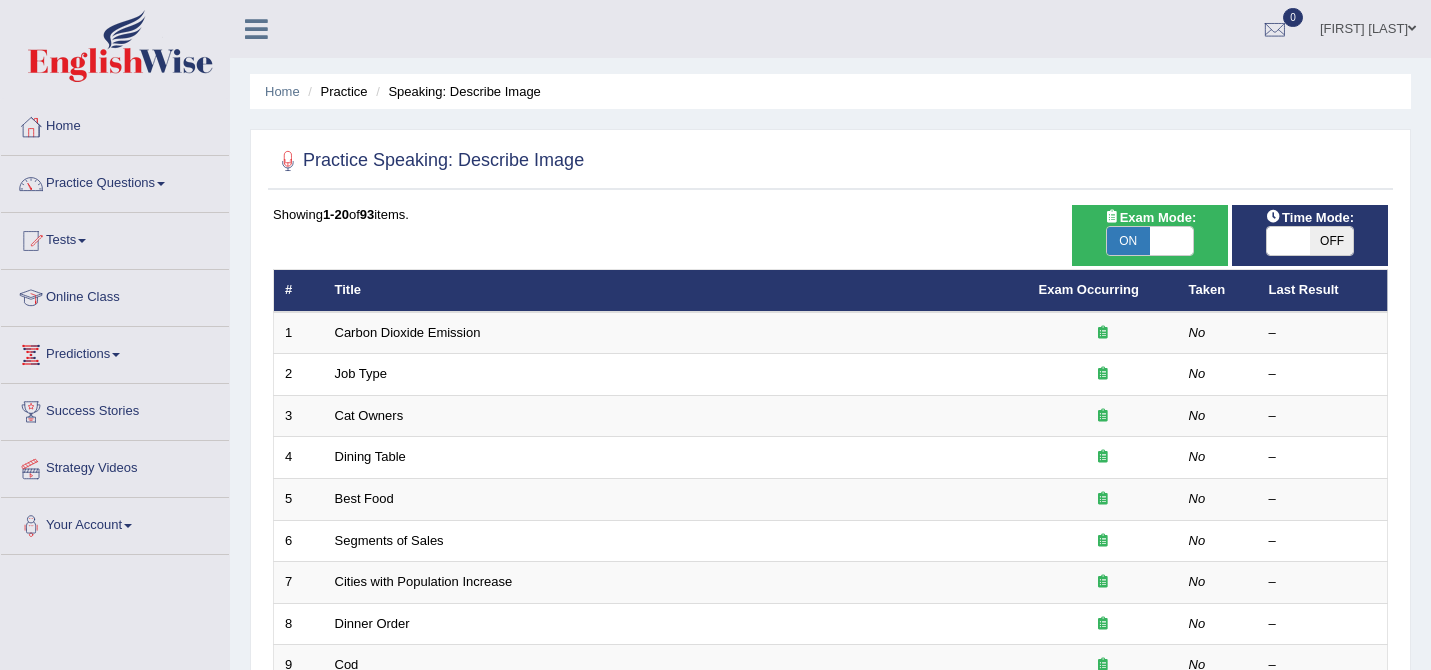 scroll, scrollTop: 0, scrollLeft: 0, axis: both 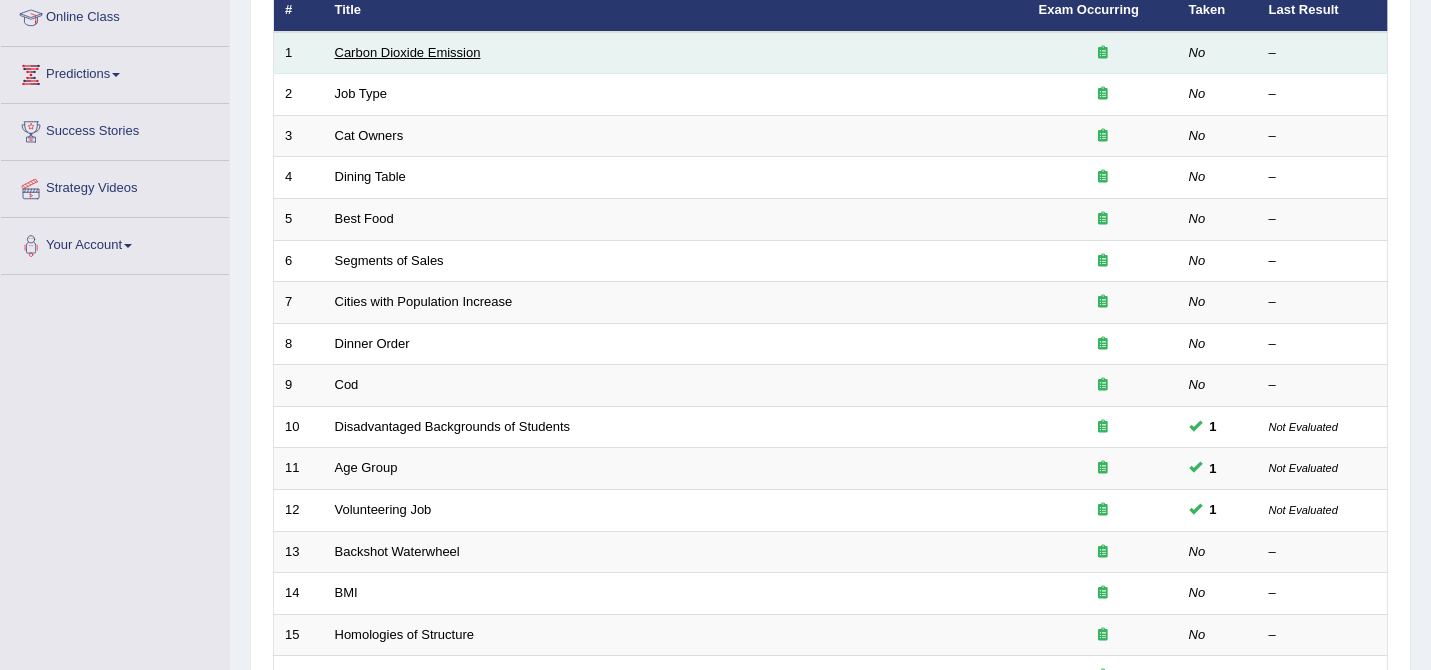 click on "Carbon Dioxide Emission" at bounding box center (408, 52) 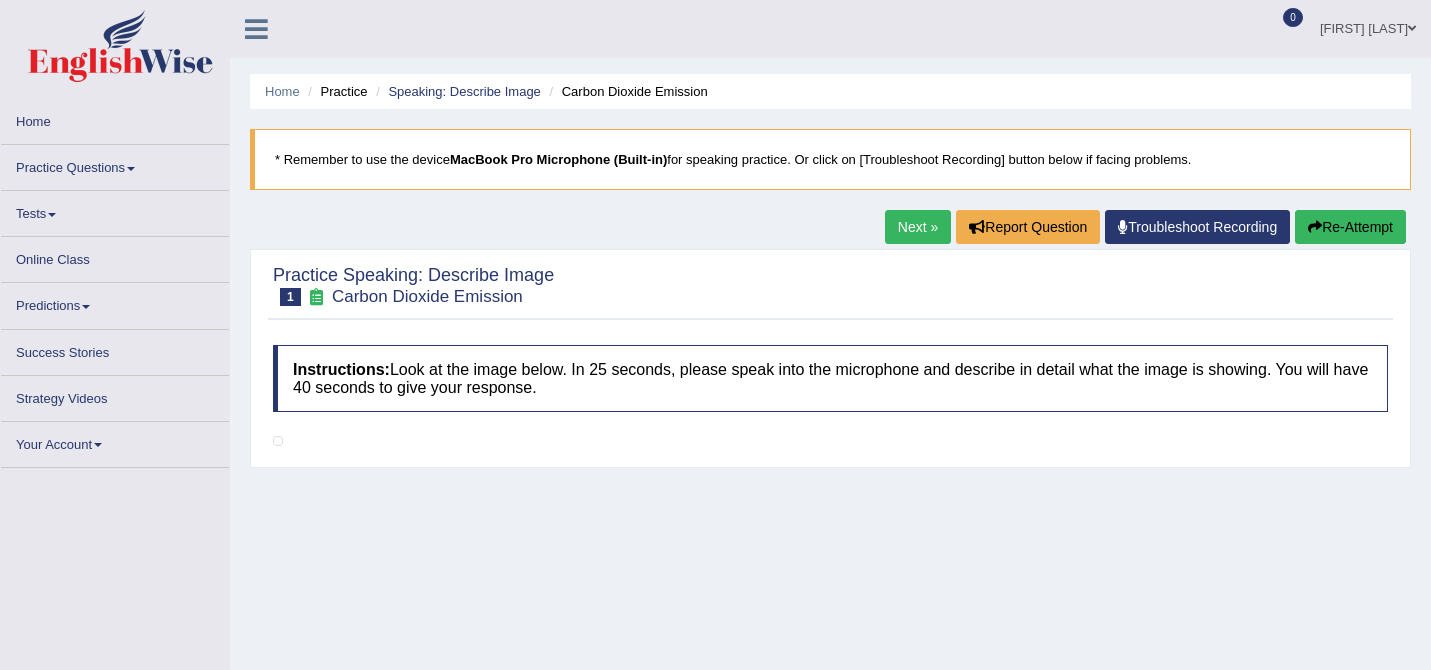 scroll, scrollTop: 0, scrollLeft: 0, axis: both 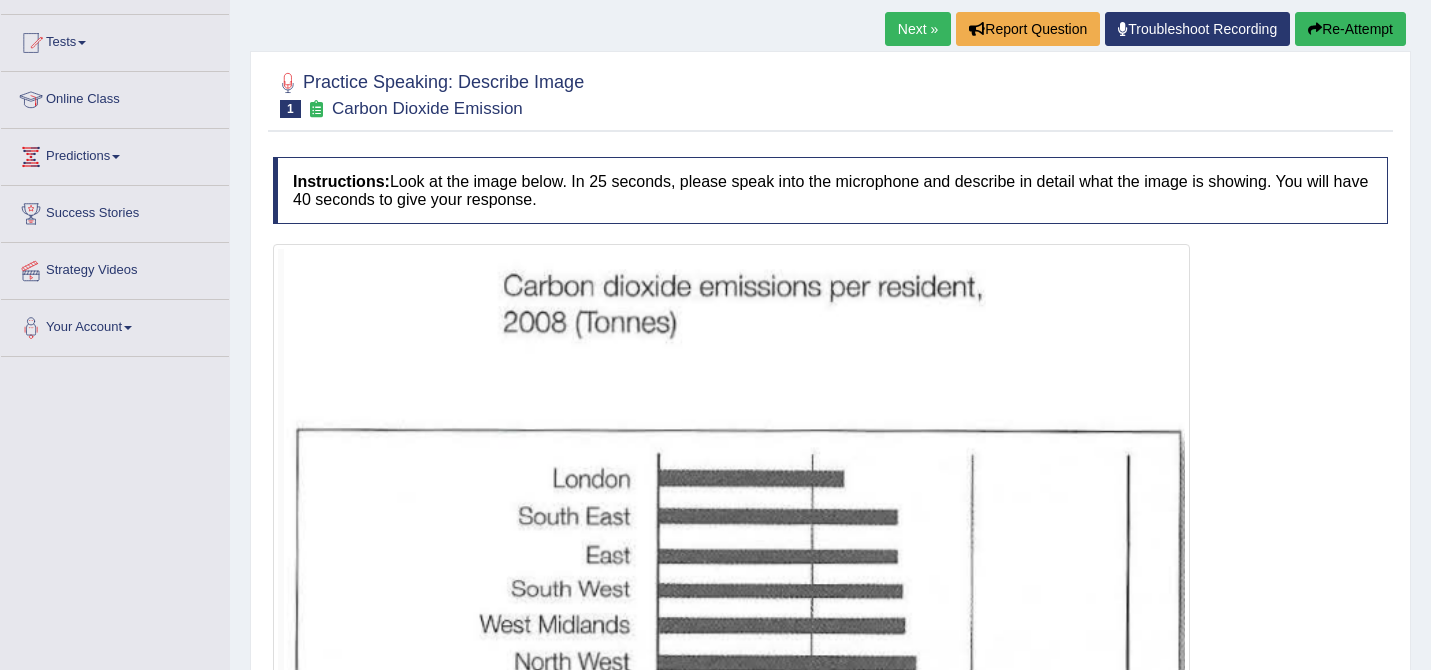 click on "Next »" at bounding box center [918, 29] 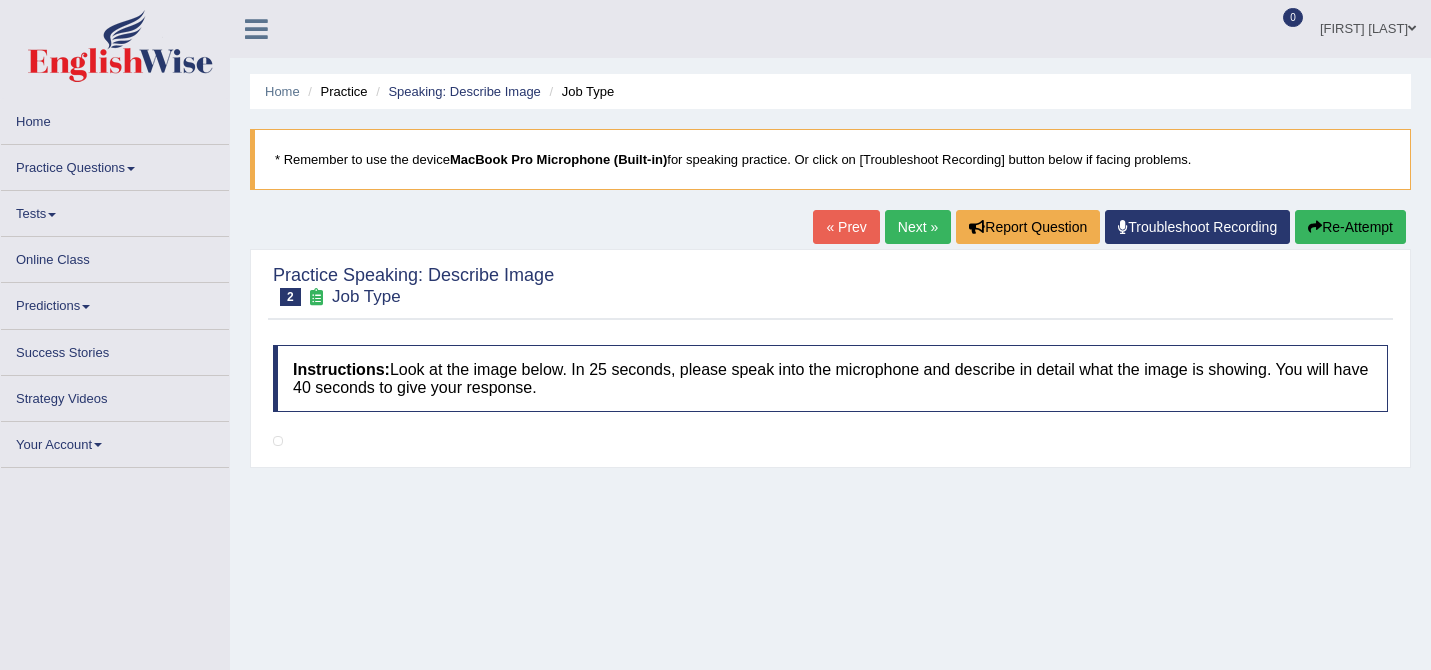 scroll, scrollTop: 0, scrollLeft: 0, axis: both 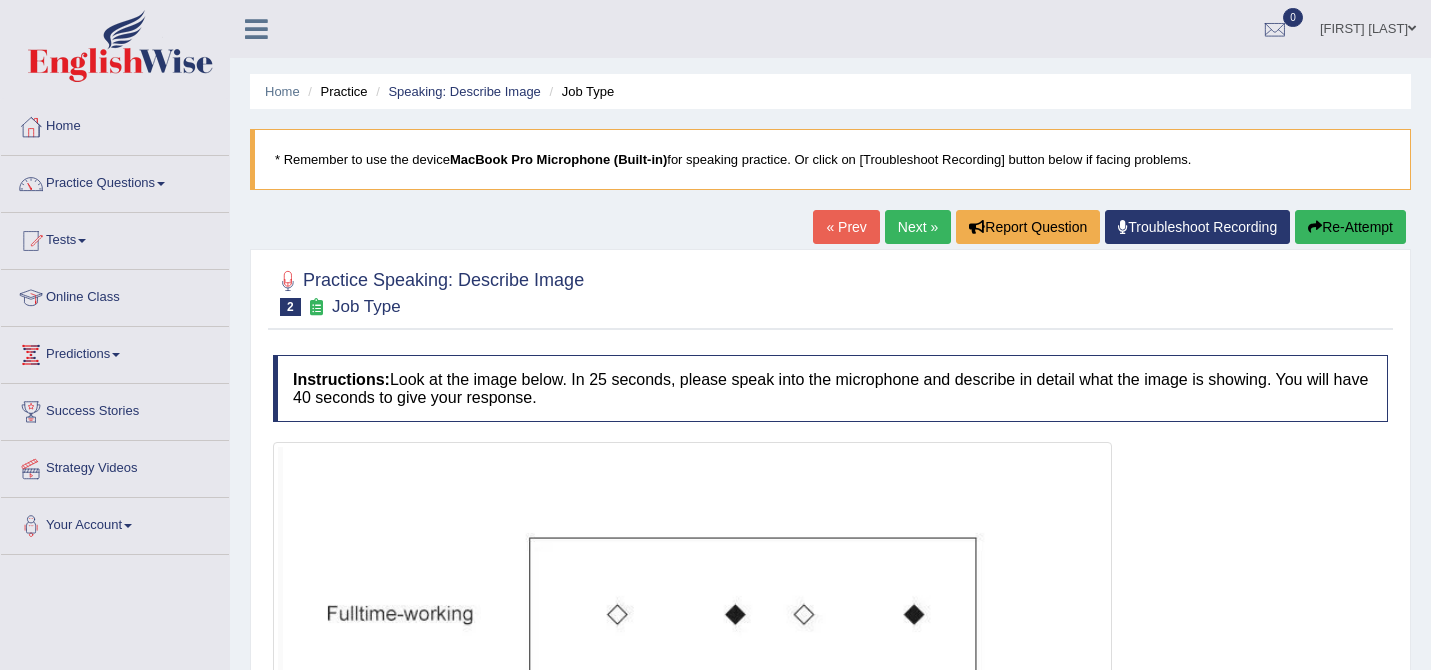 click on "Next »" at bounding box center [918, 227] 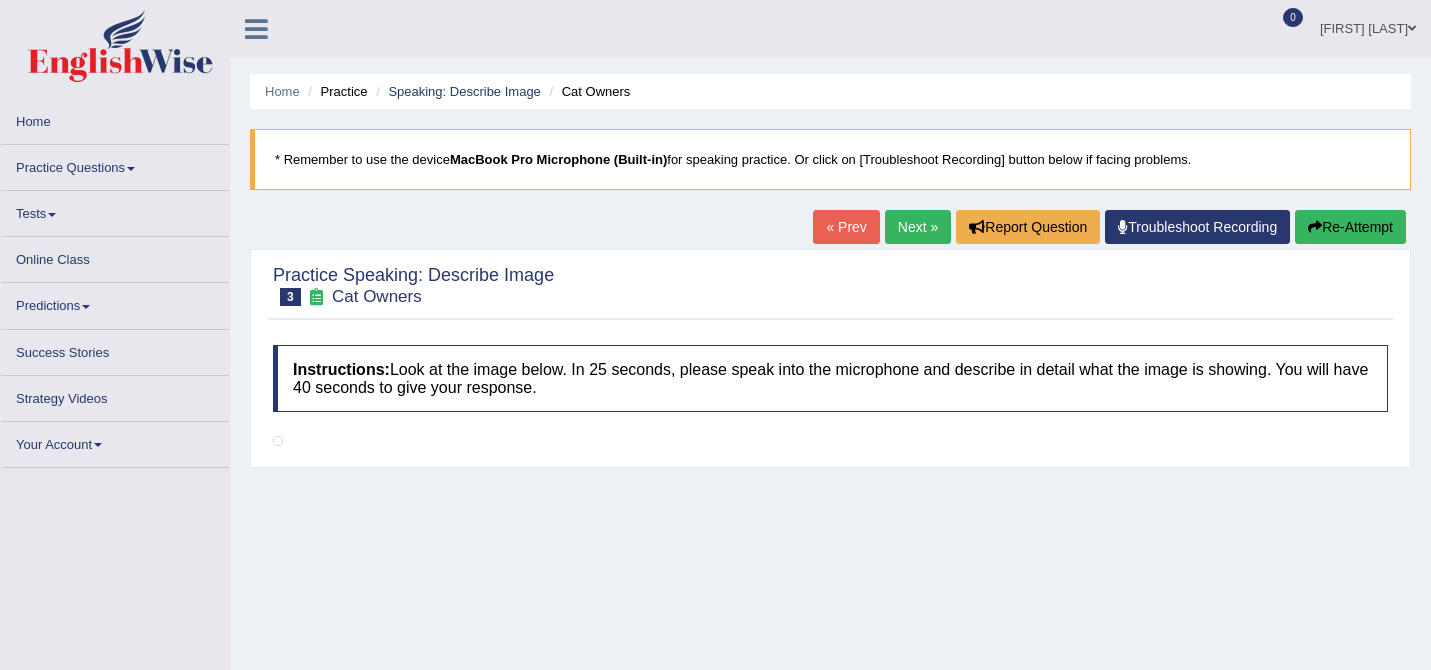 scroll, scrollTop: 0, scrollLeft: 0, axis: both 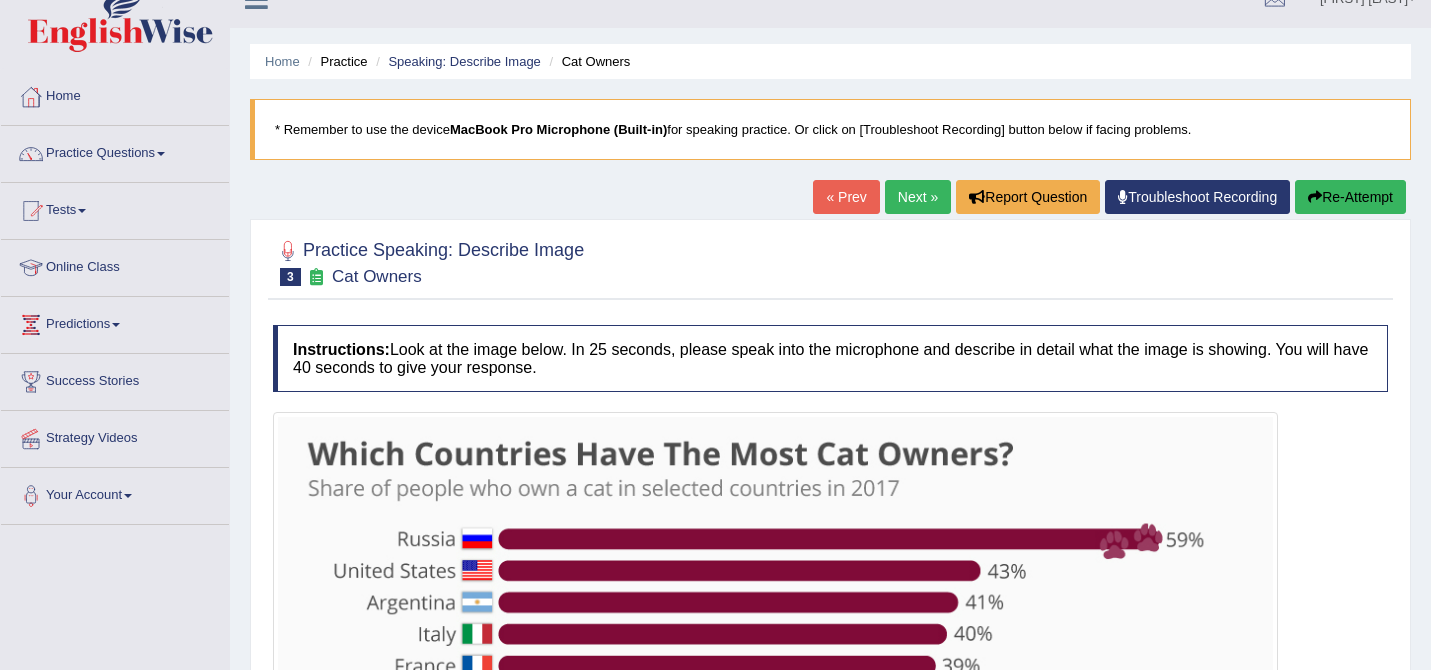 click on "Next »" at bounding box center (918, 197) 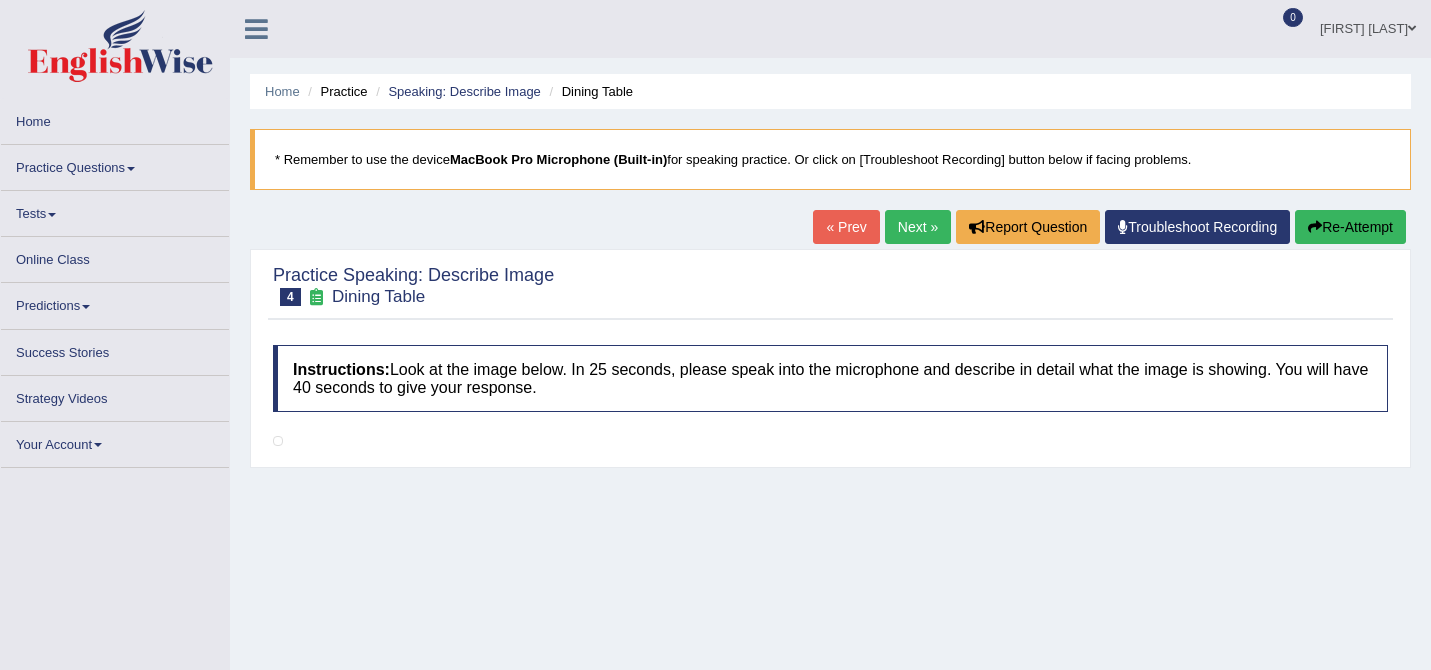 scroll, scrollTop: 0, scrollLeft: 0, axis: both 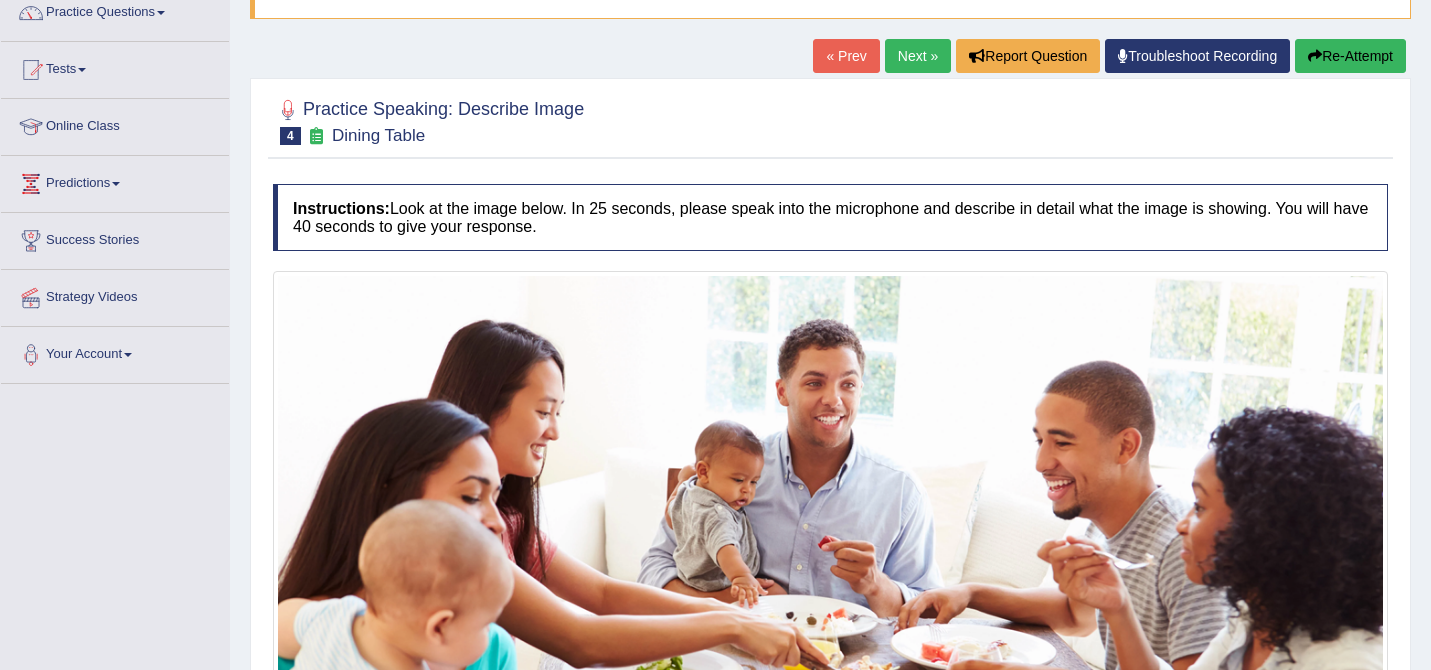 click on "Next »" at bounding box center [918, 56] 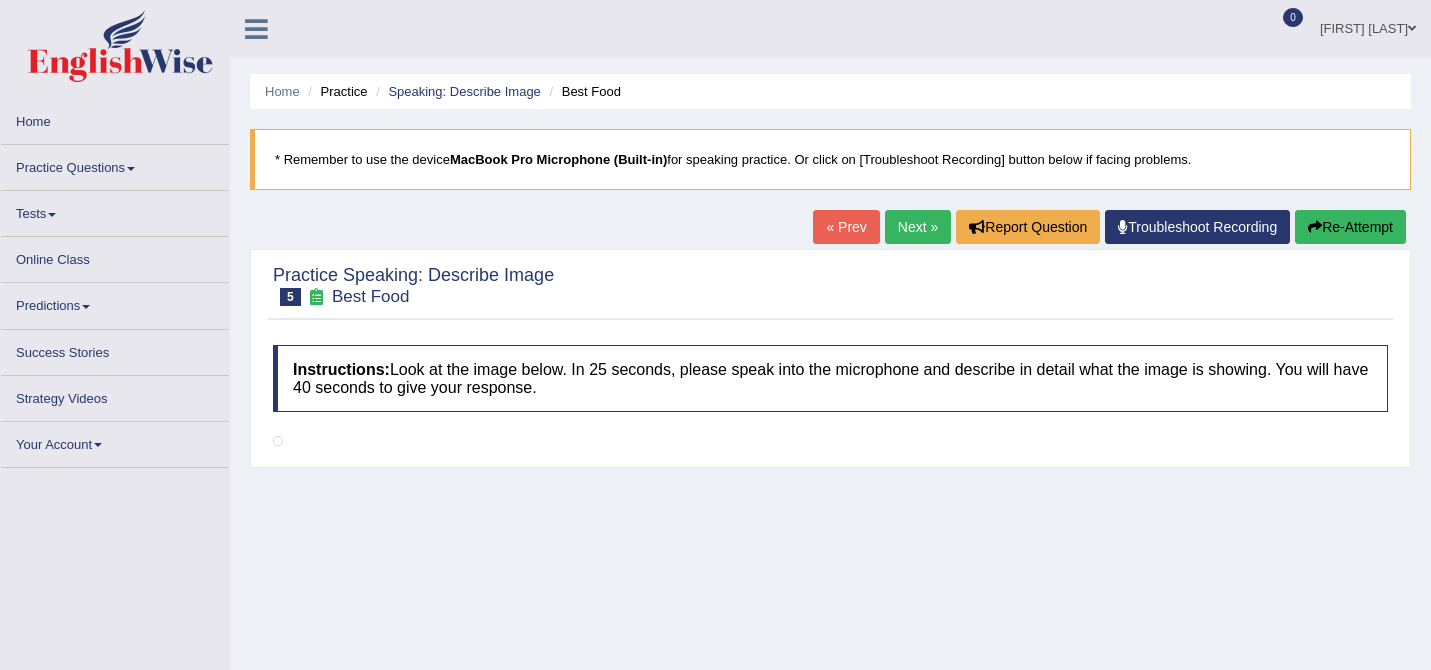 scroll, scrollTop: 0, scrollLeft: 0, axis: both 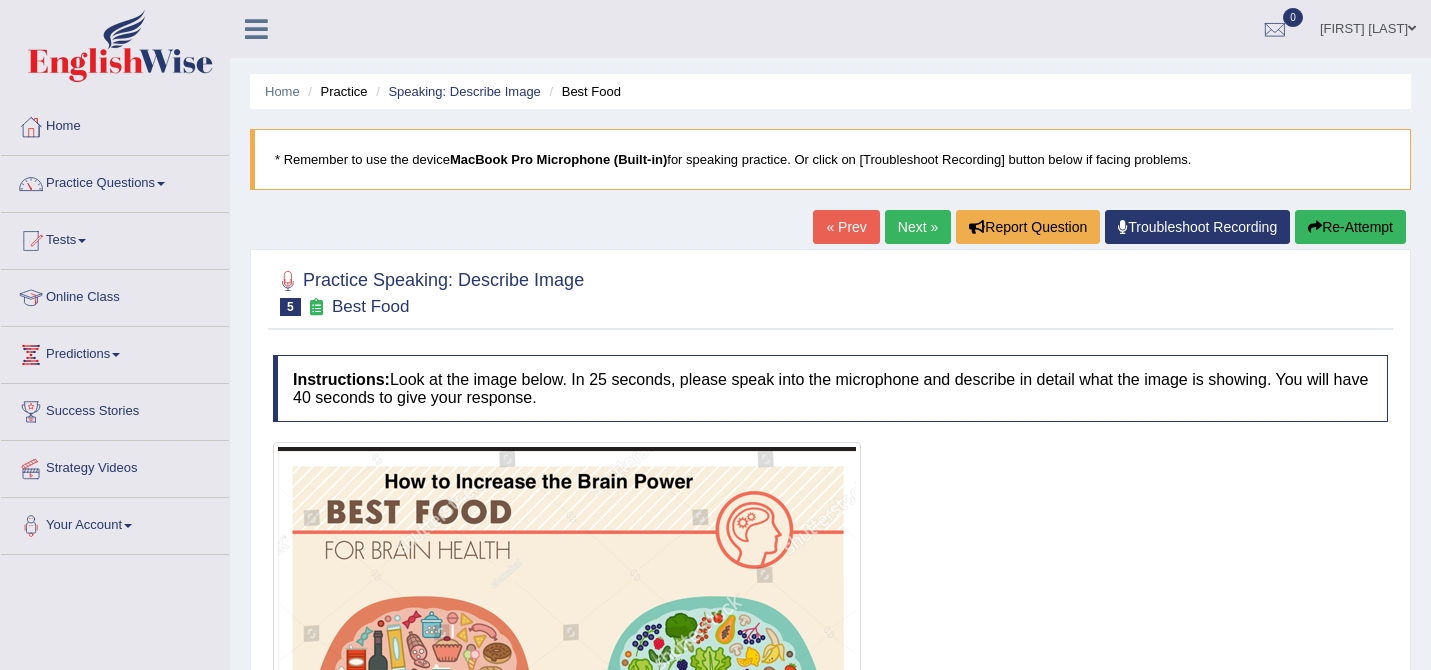 click on "Next »" at bounding box center [918, 227] 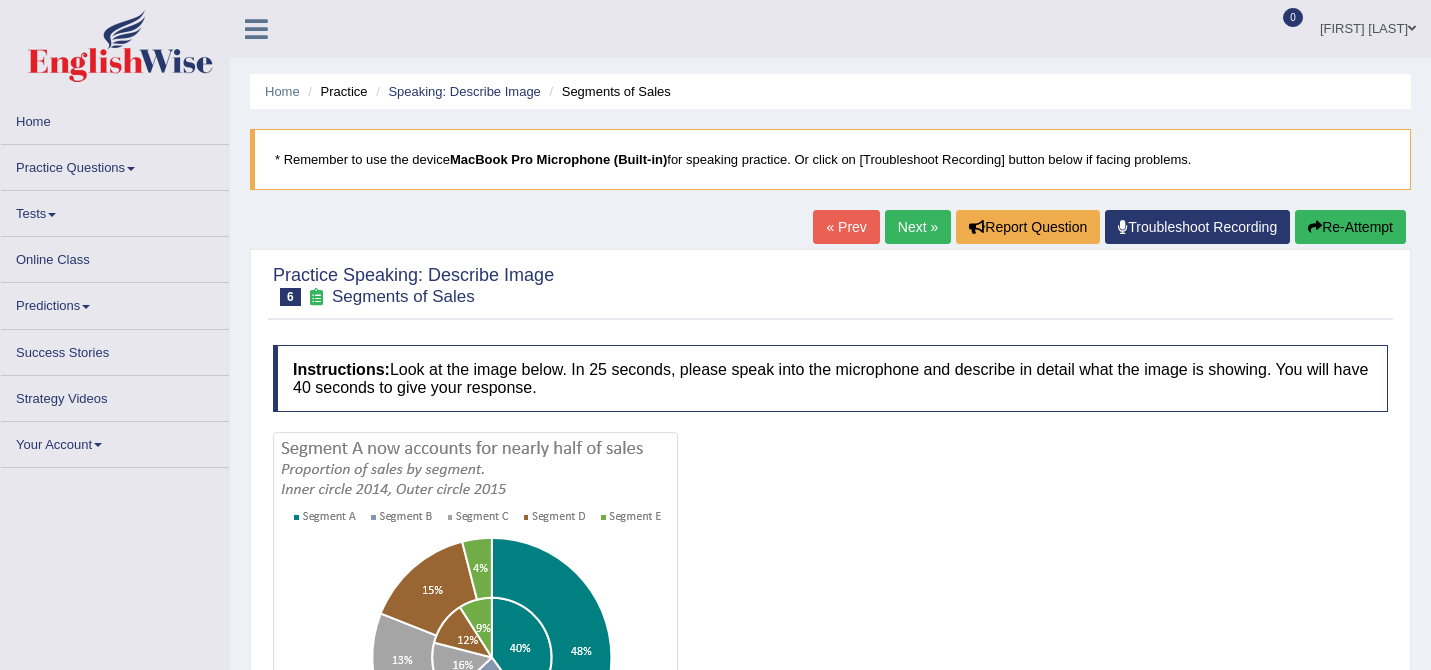 scroll, scrollTop: 0, scrollLeft: 0, axis: both 